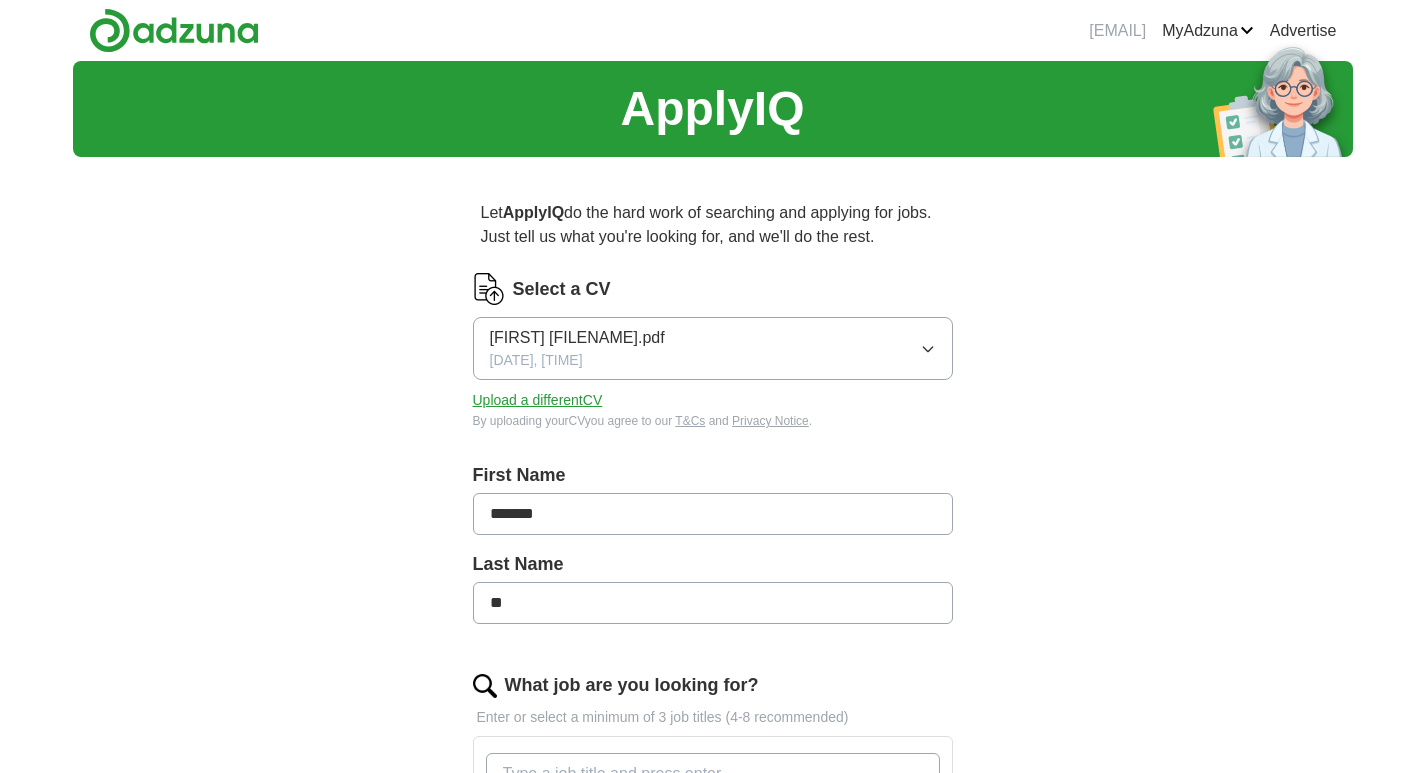 scroll, scrollTop: 0, scrollLeft: 0, axis: both 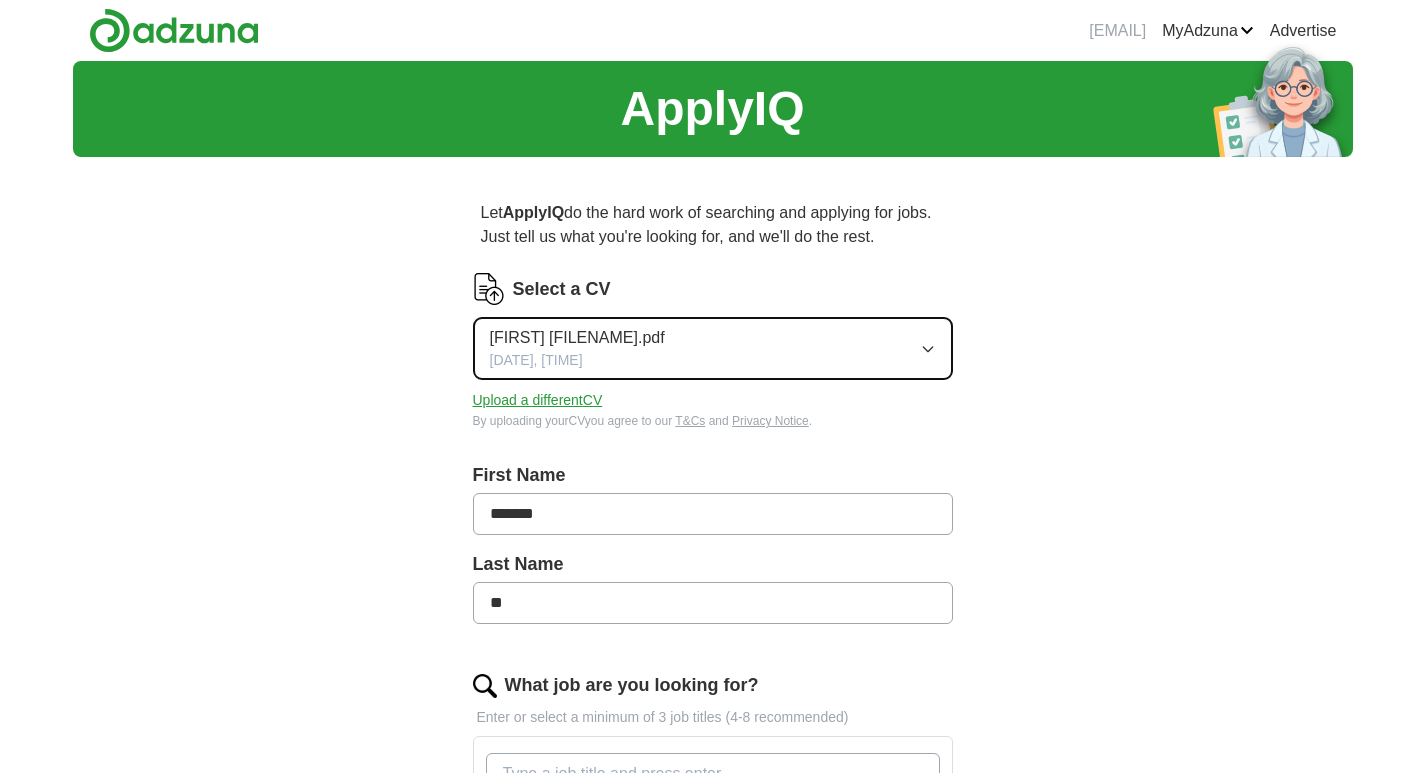 click 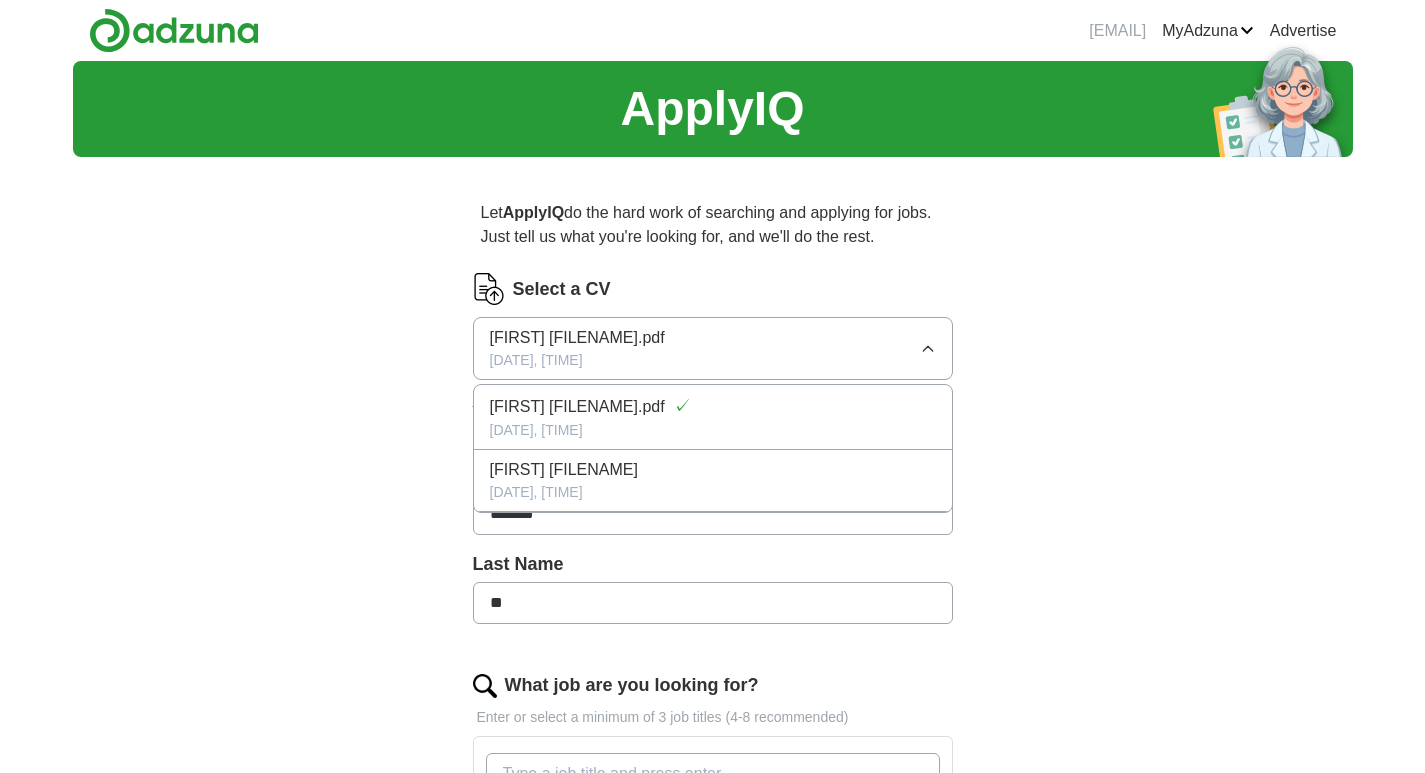 click on "Let  ApplyIQ  do the hard work of searching and applying for jobs. Just tell us what you're looking for, and we'll do the rest. Select a CV [FIRST] [FILENAME].pdf [DATE], [TIME] [FIRST] [FILENAME].pdf ✓ [DATE], [TIME] [FIRST] [FILENAME] [DATE], [TIME] Upload a different  CV By uploading your  CV  you agree to our   T&Cs   and   Privacy Notice . First Name ******* Last Name ** What job are you looking for? Enter or select a minimum of 3 job titles (4-8 recommended) Where do you want to work? 25 mile radius What's your minimum salary? At least  £ -   per year £ 20 k £ 100 k+ Start applying for jobs By registering, you consent to us applying to suitable jobs for you" at bounding box center [713, 798] 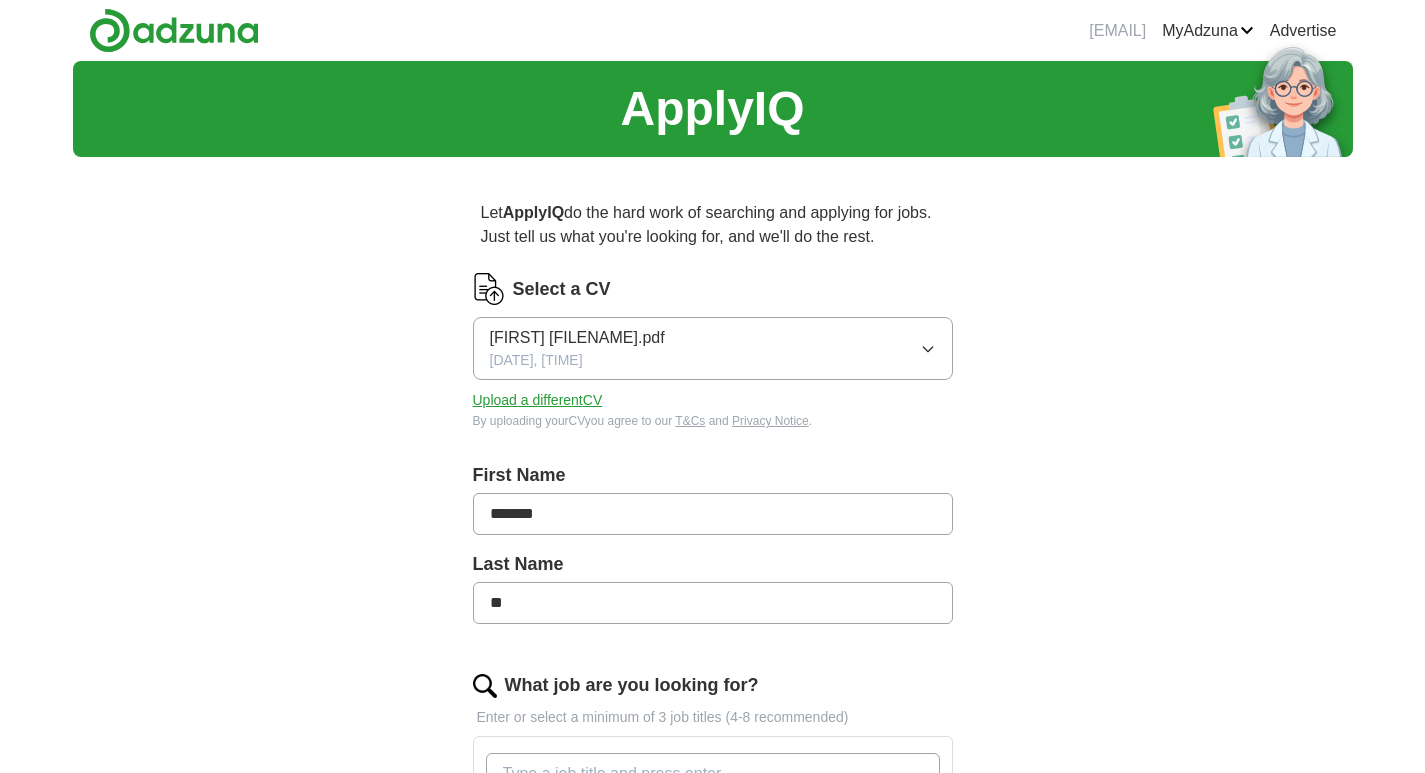 scroll, scrollTop: 667, scrollLeft: 0, axis: vertical 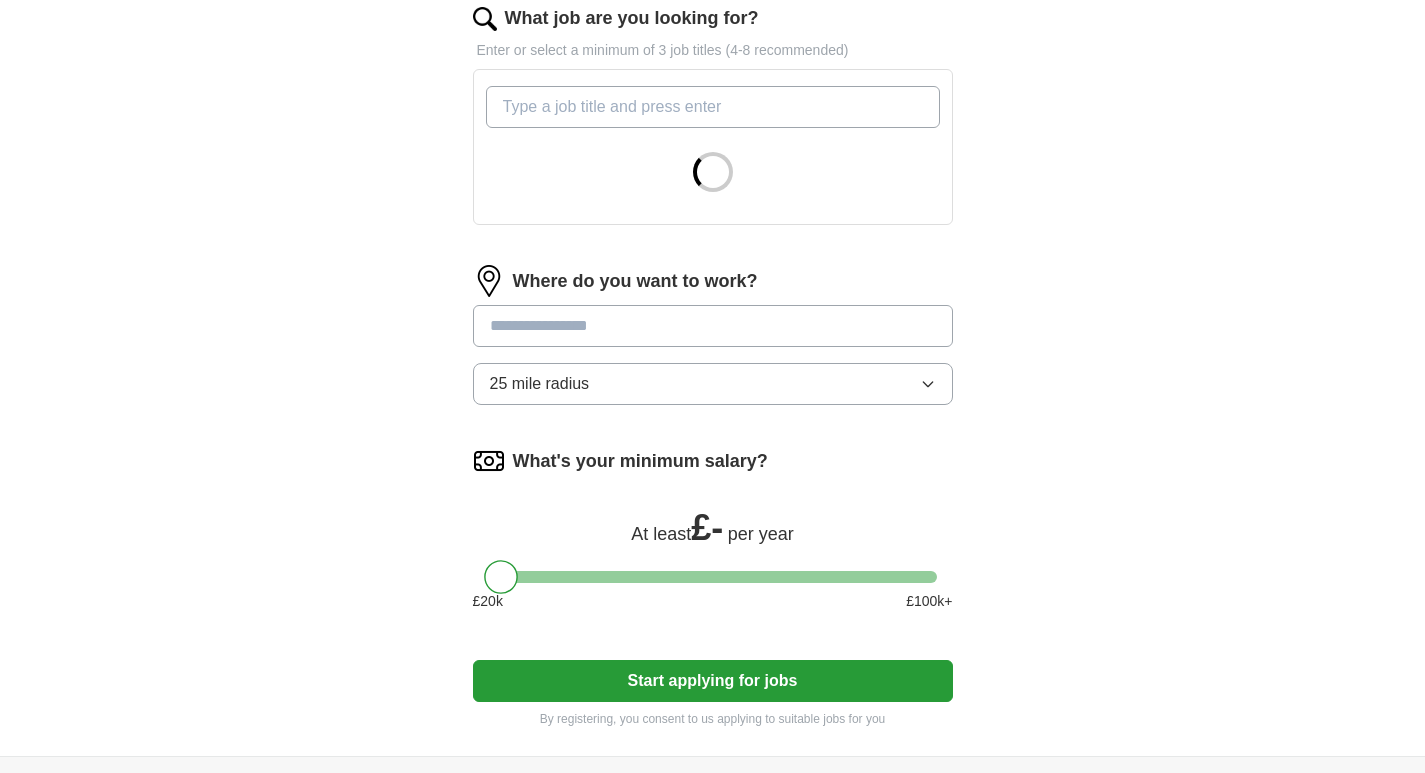 click at bounding box center [713, 577] 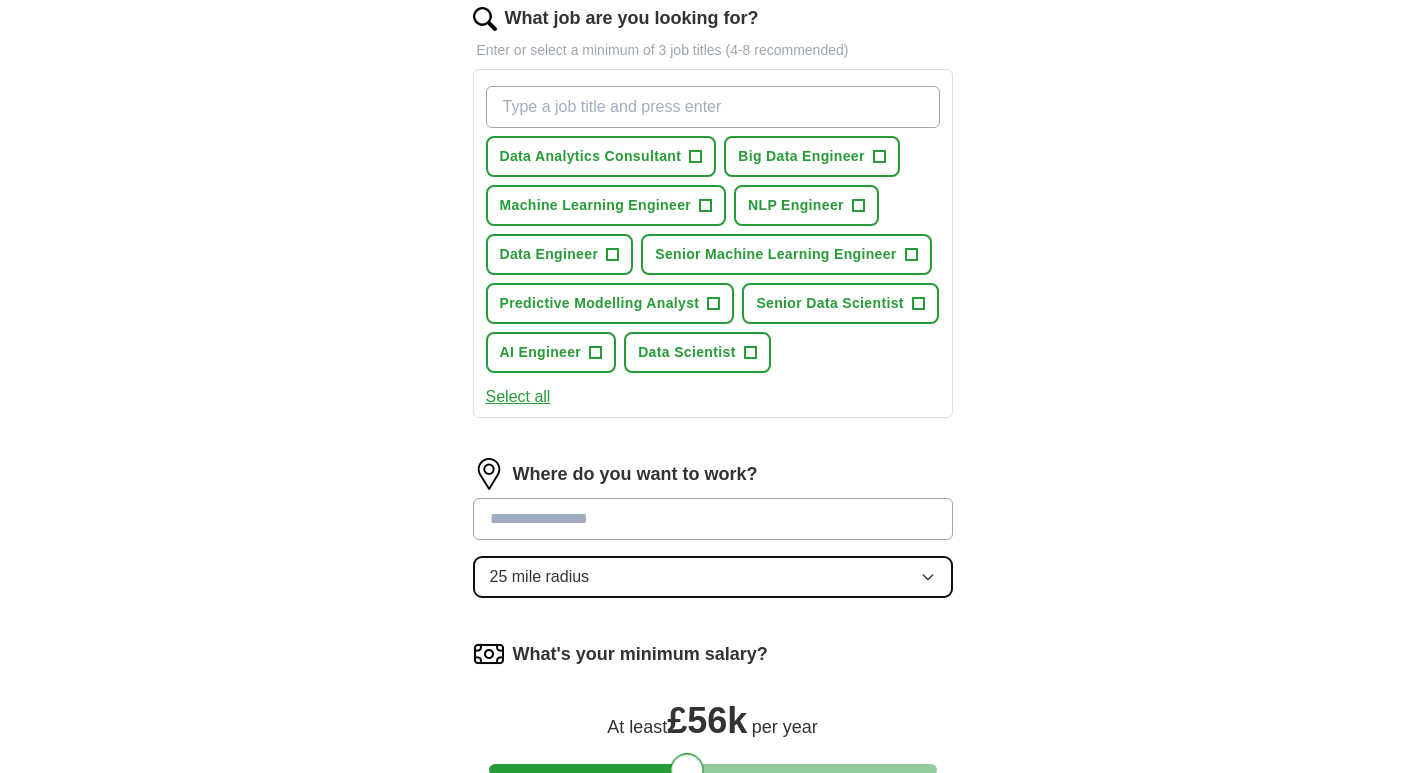click on "25 mile radius" at bounding box center (713, 577) 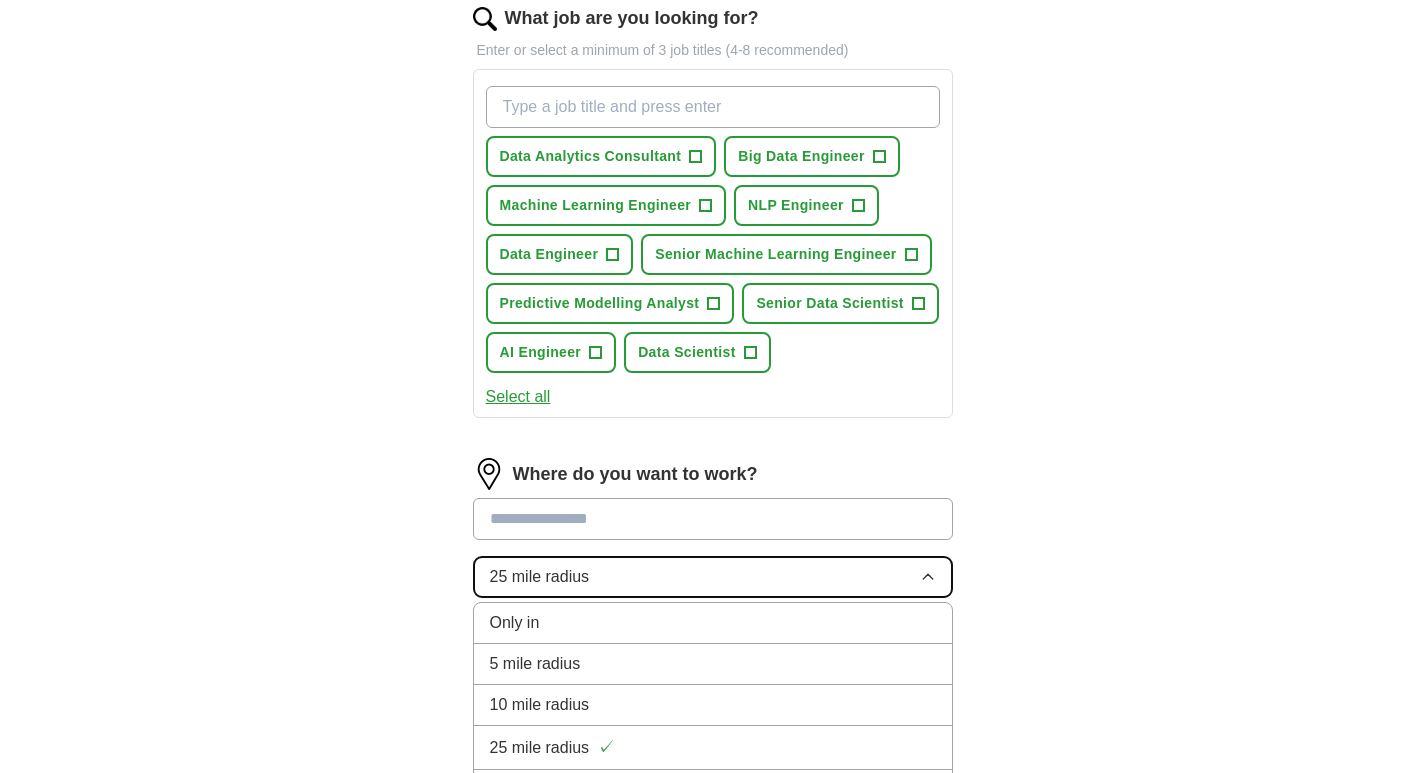 click on "25 mile radius" at bounding box center (713, 577) 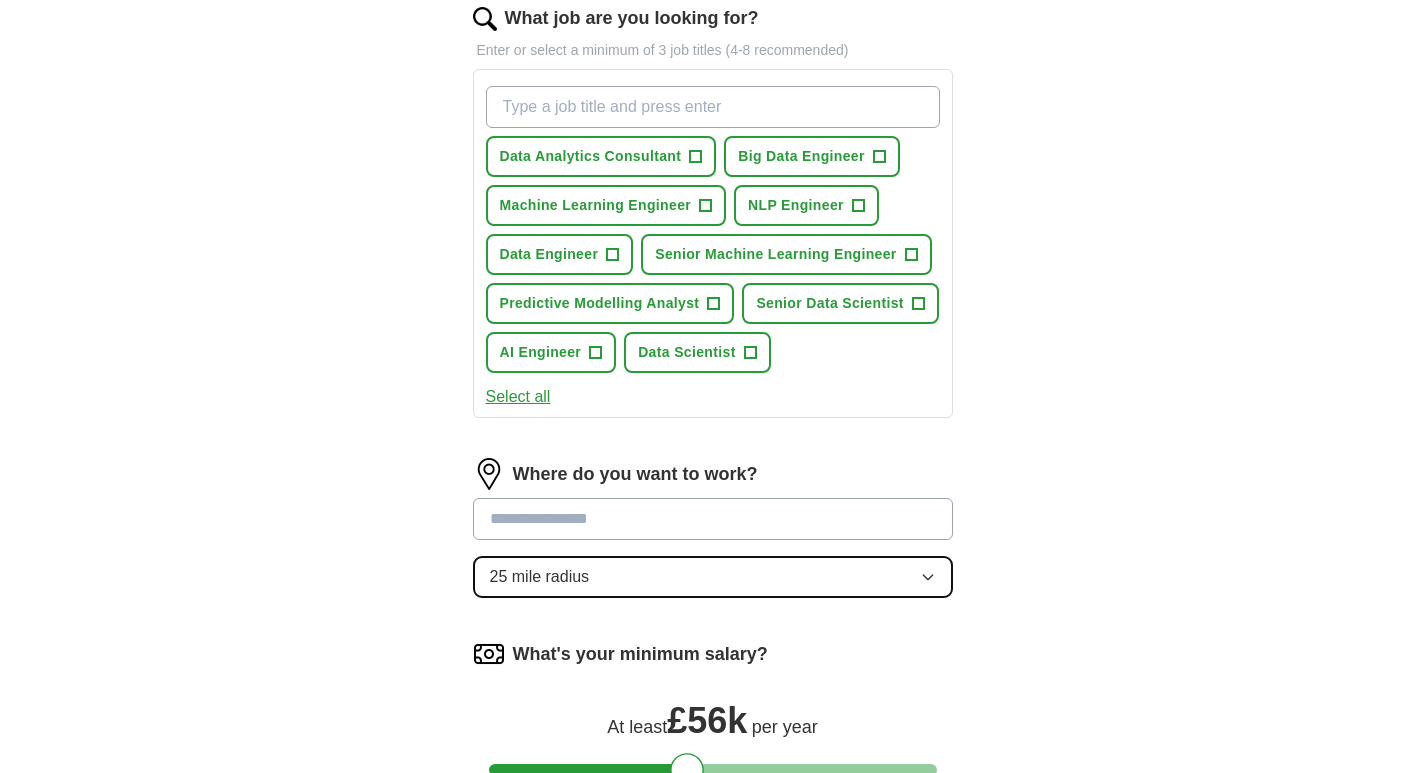 scroll, scrollTop: 1045, scrollLeft: 0, axis: vertical 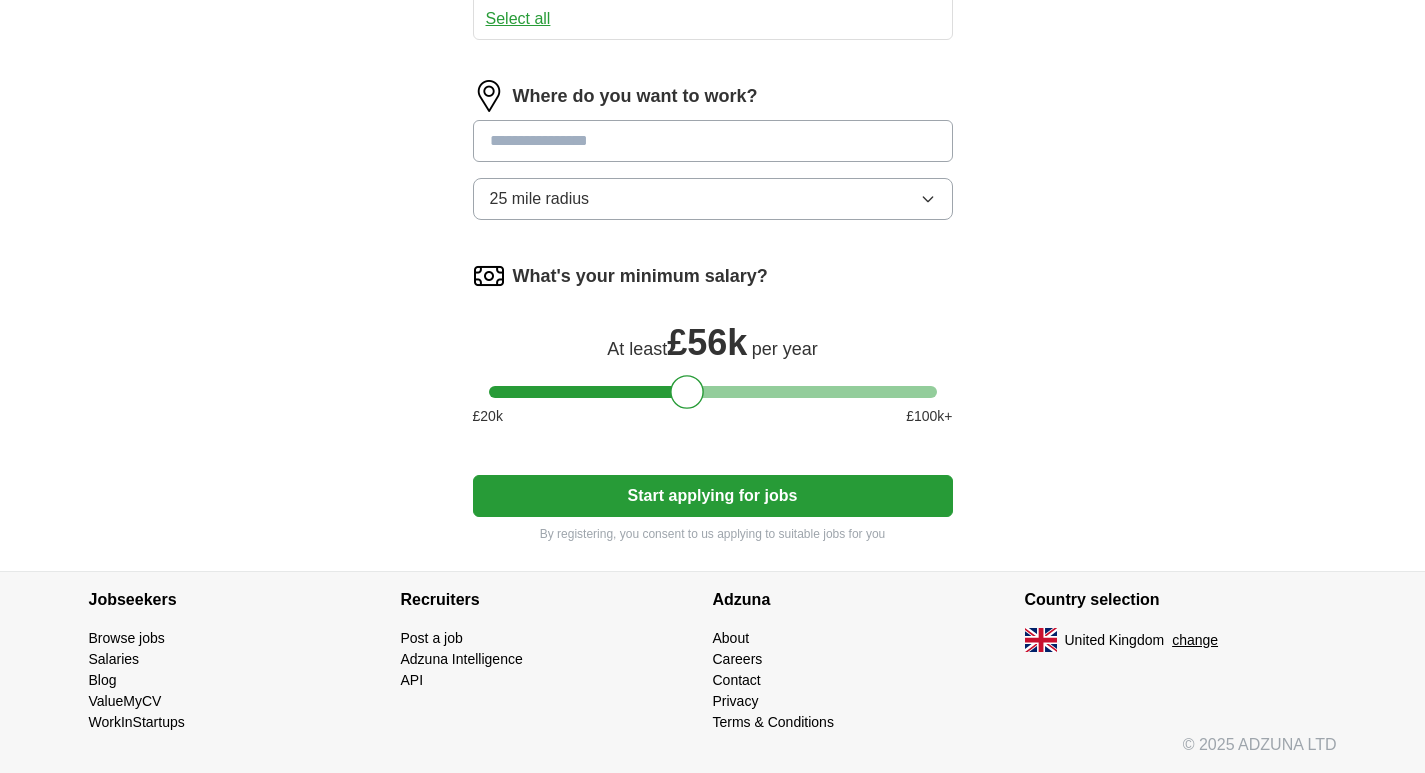 click at bounding box center (713, 392) 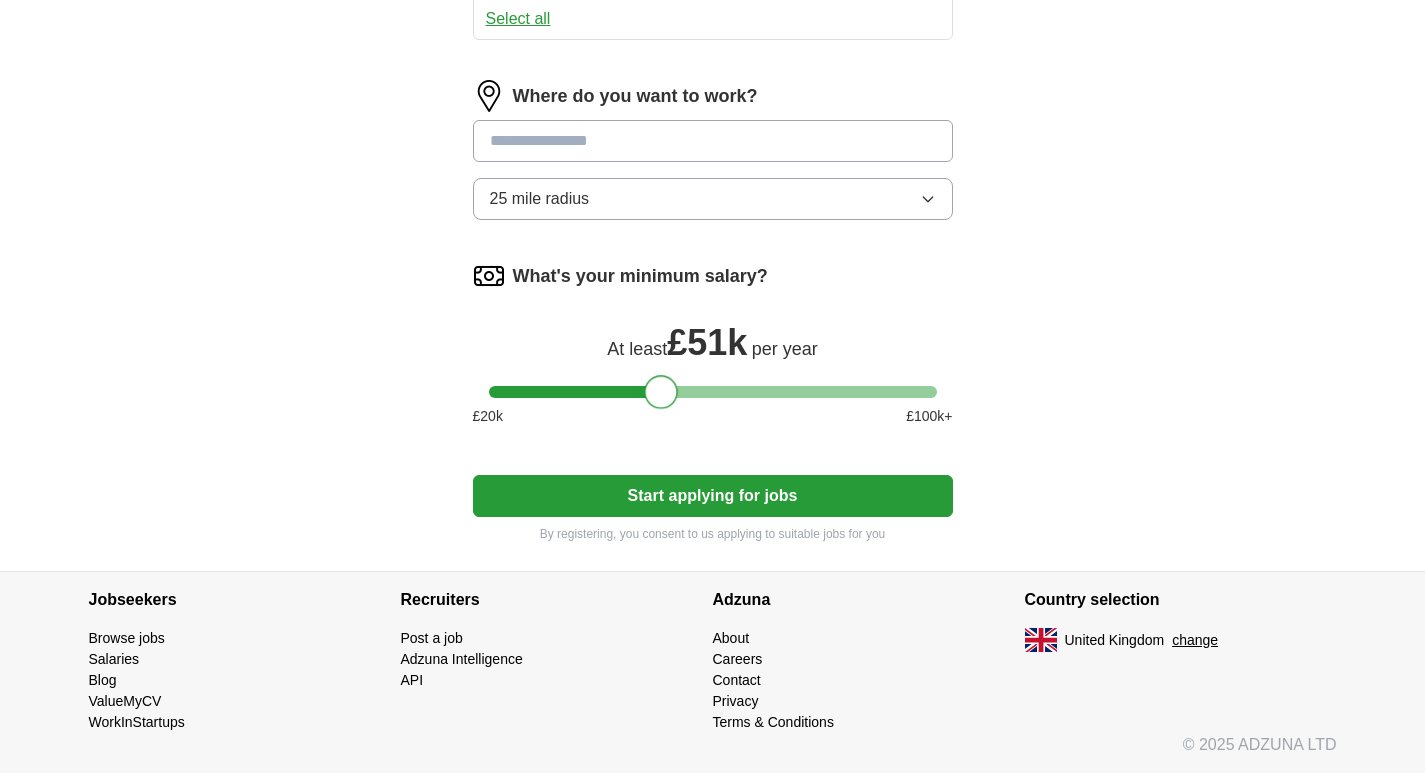 click at bounding box center [661, 392] 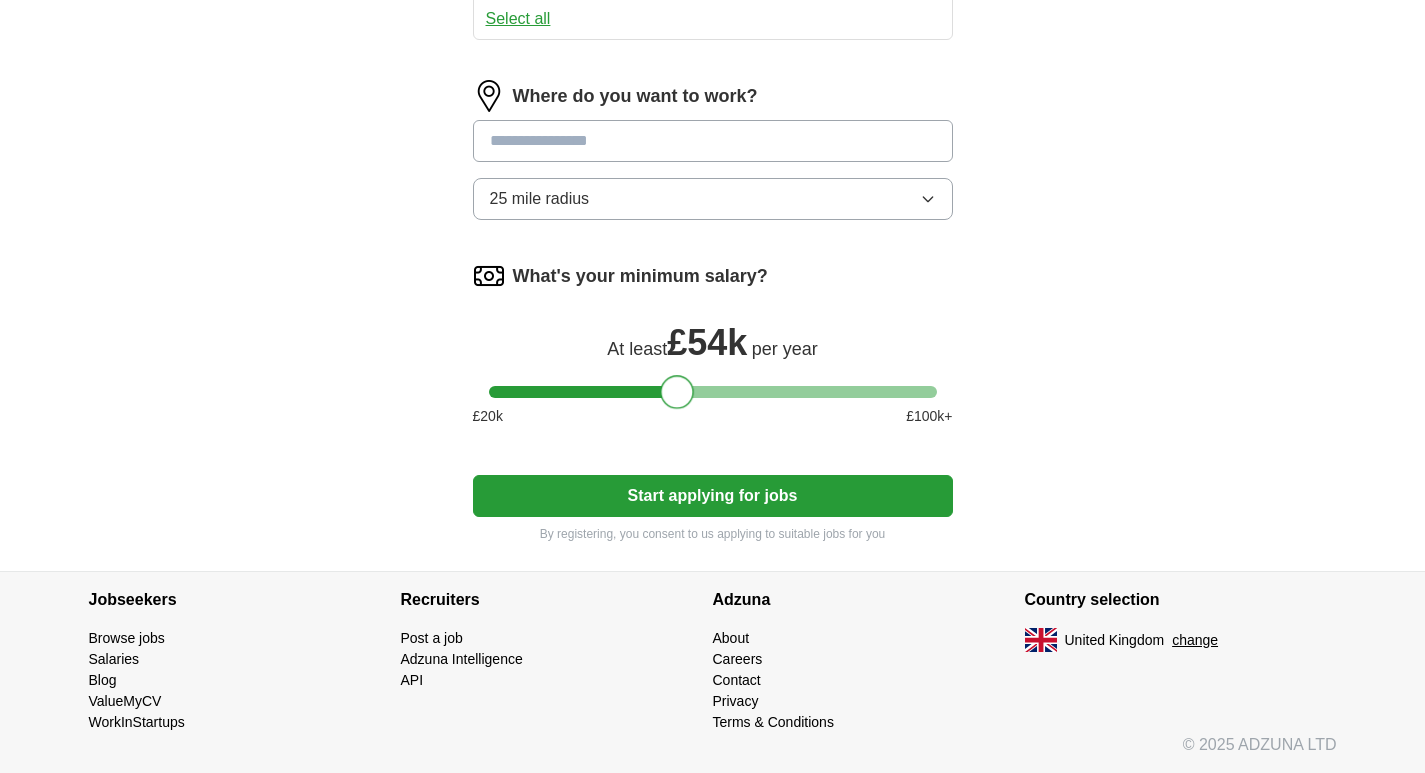 click at bounding box center (713, 392) 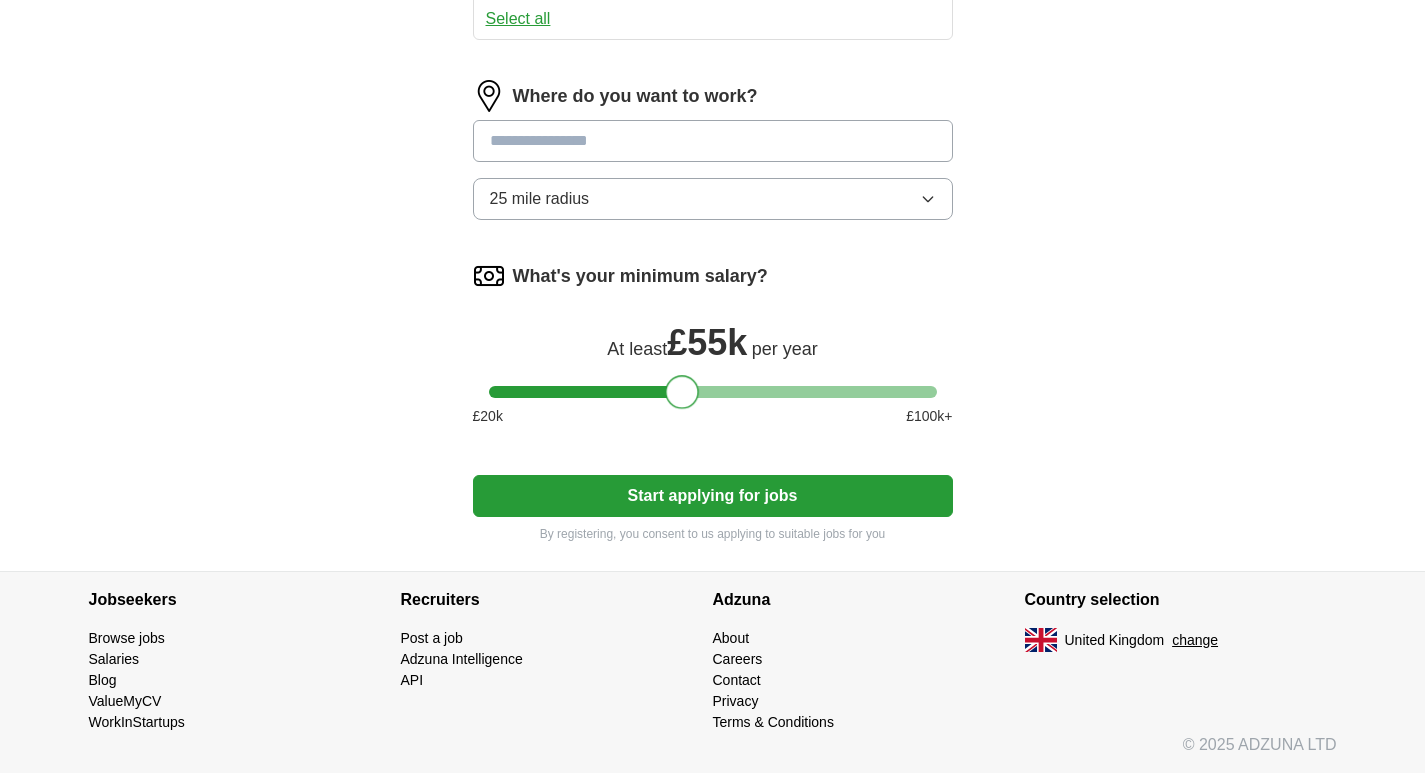 click at bounding box center [682, 392] 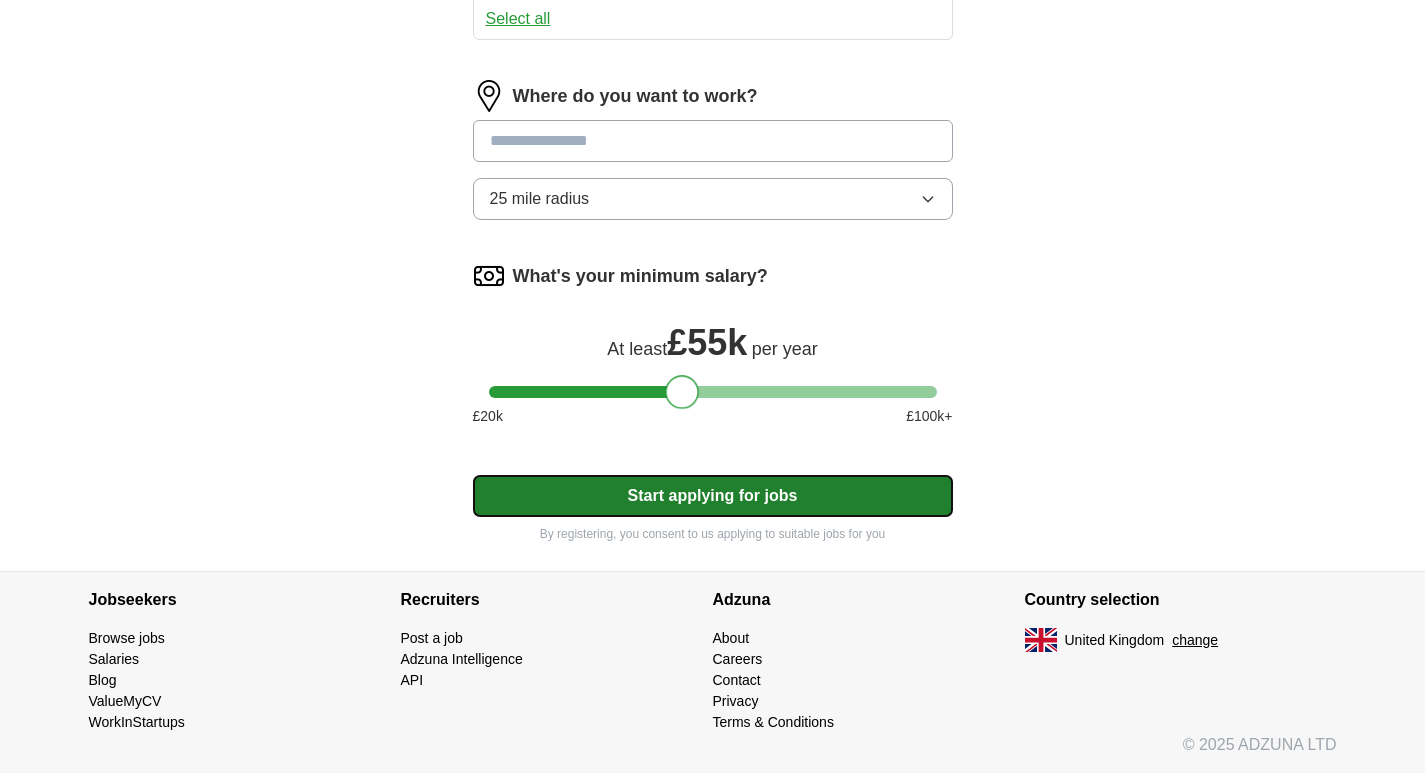 click on "Start applying for jobs" at bounding box center (713, 496) 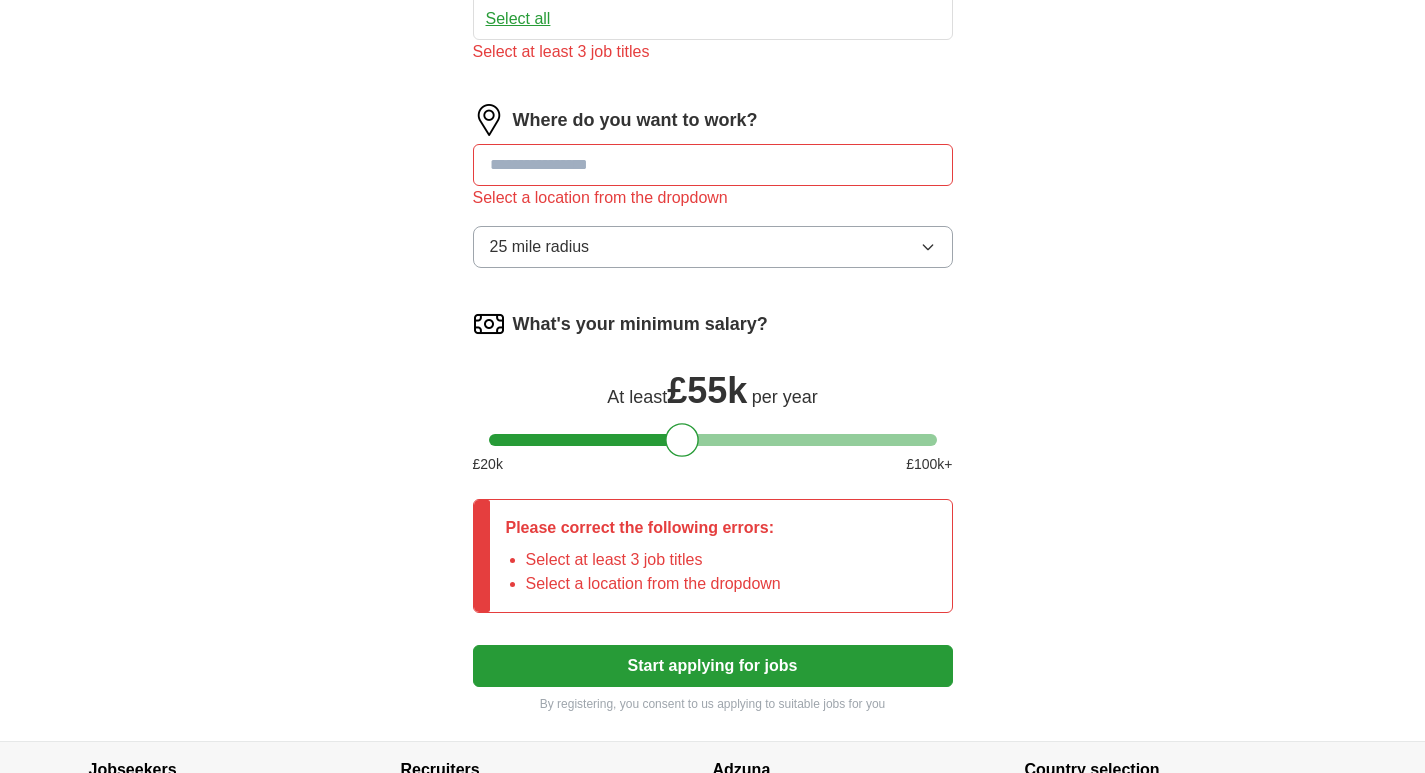 click at bounding box center (713, 165) 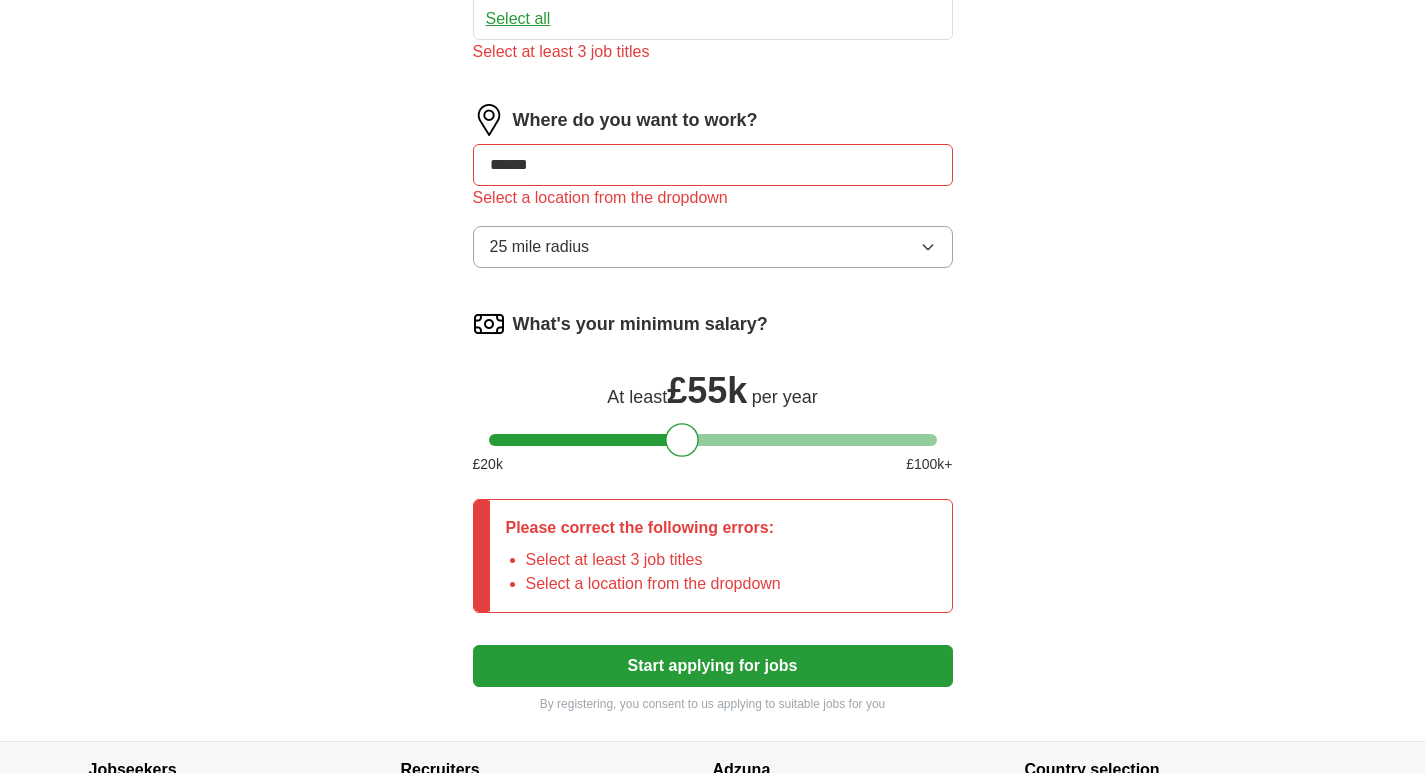 type on "******" 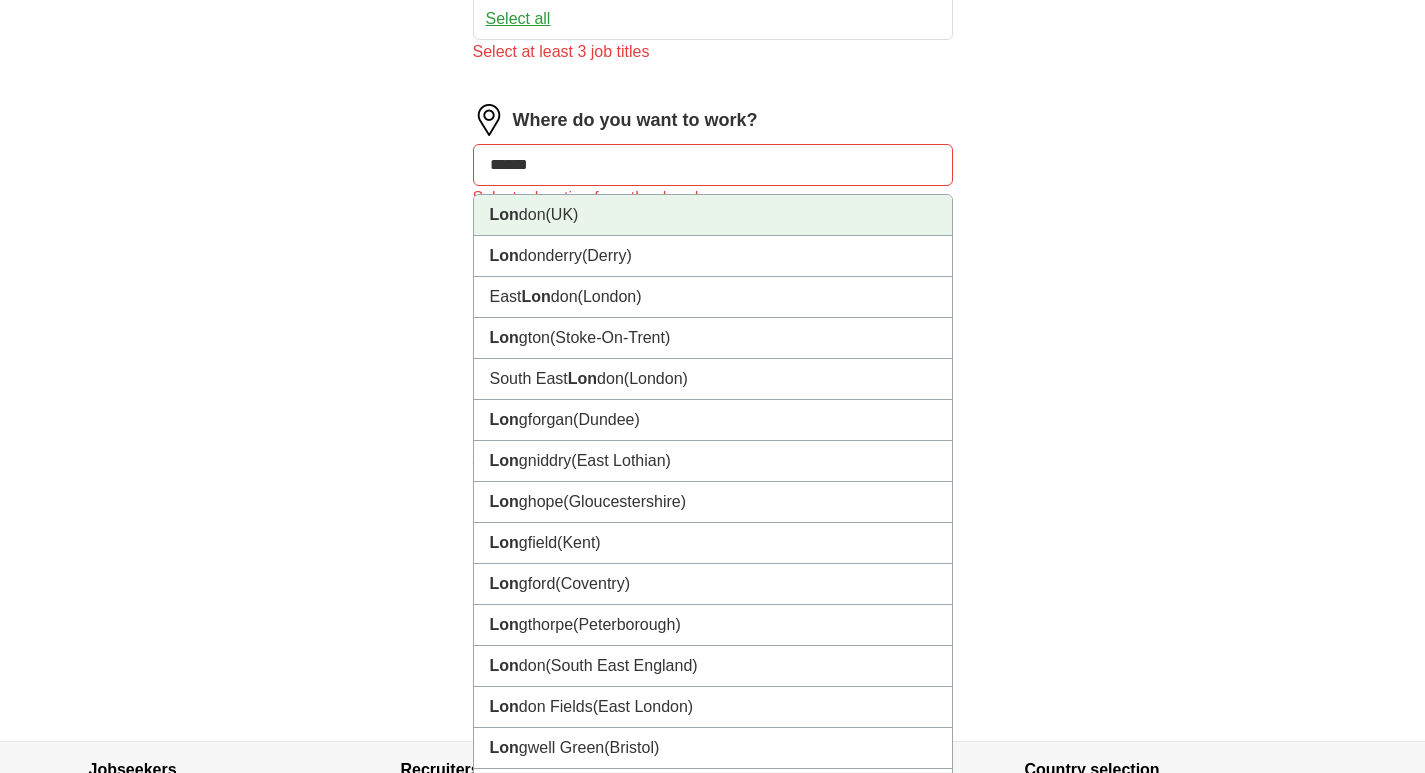 click on "[CITY]  ([COUNTRY])" at bounding box center [713, 215] 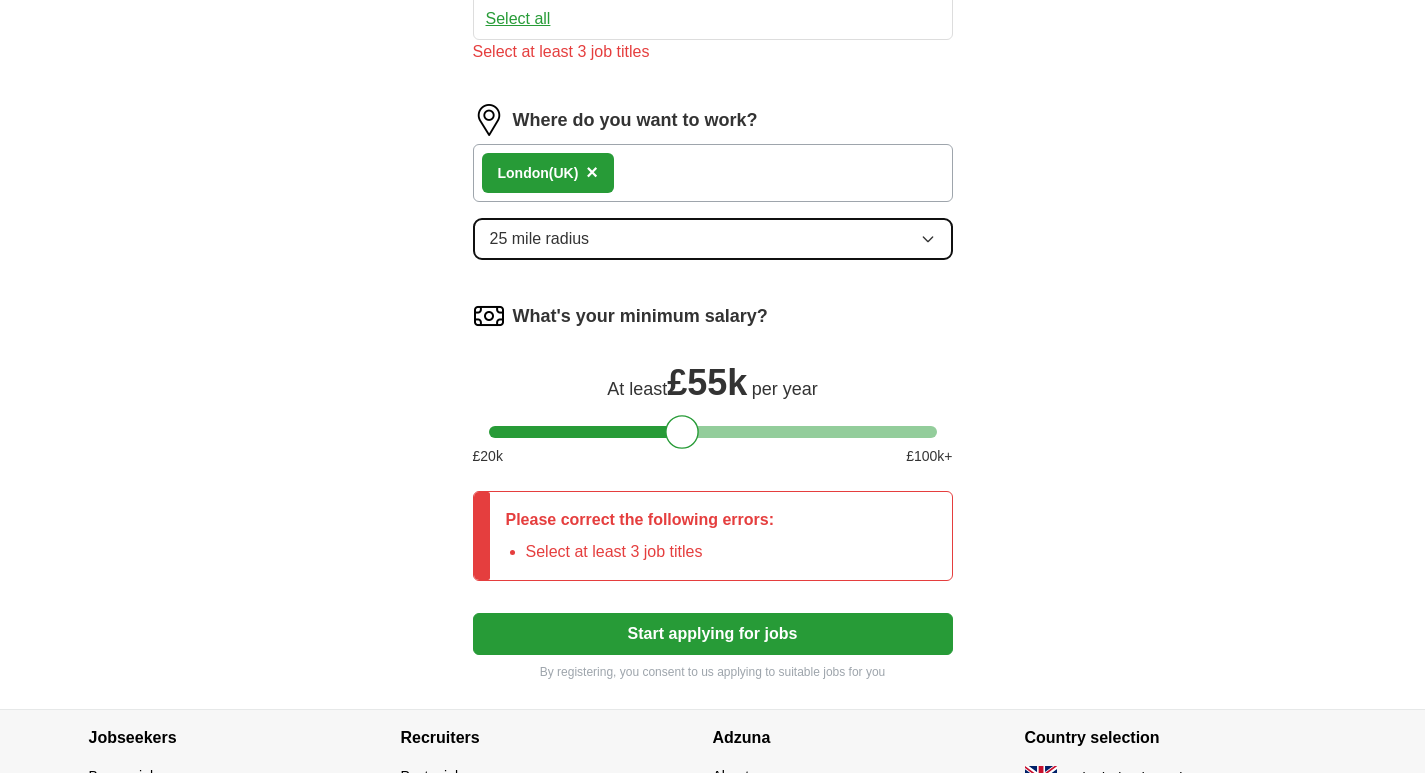 click on "25 mile radius" at bounding box center (713, 239) 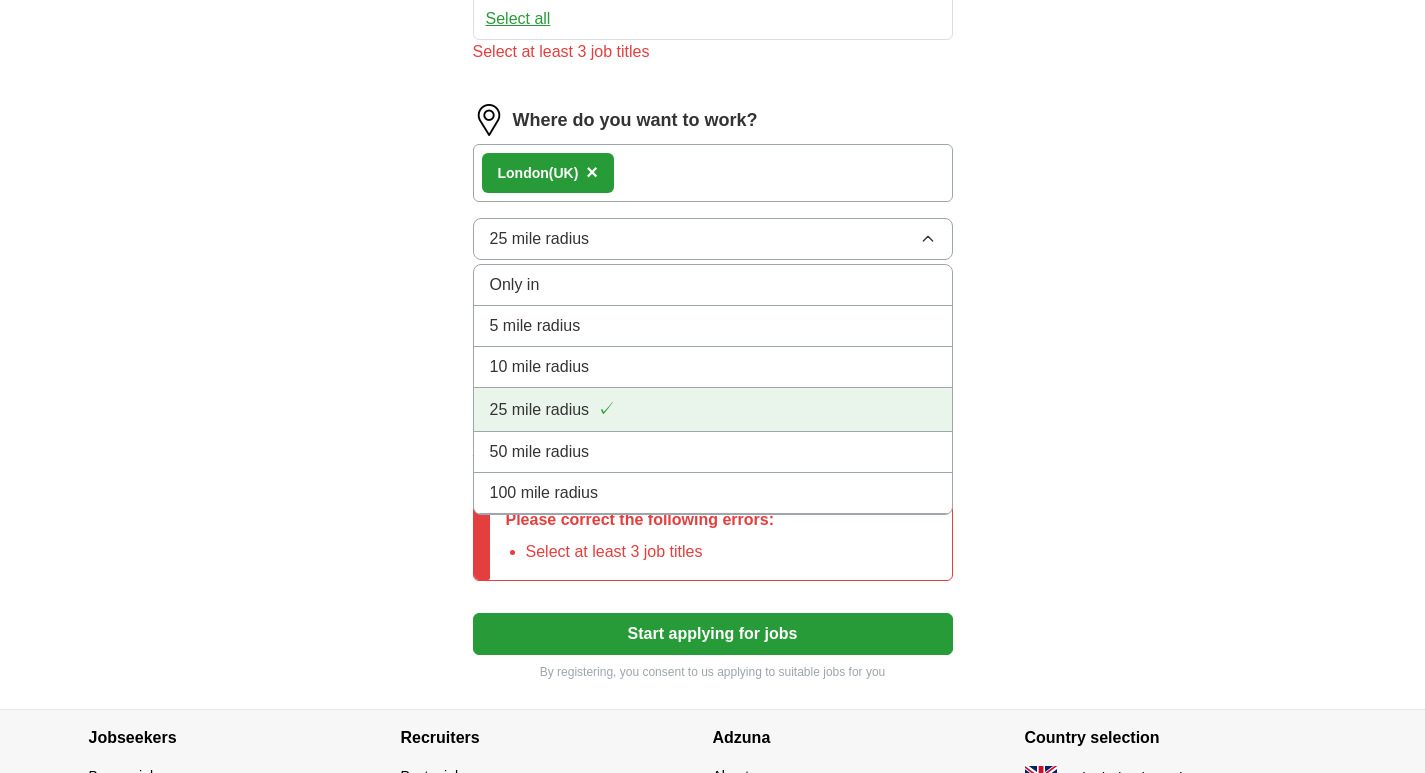 click on "25 mile radius ✓" at bounding box center [713, 409] 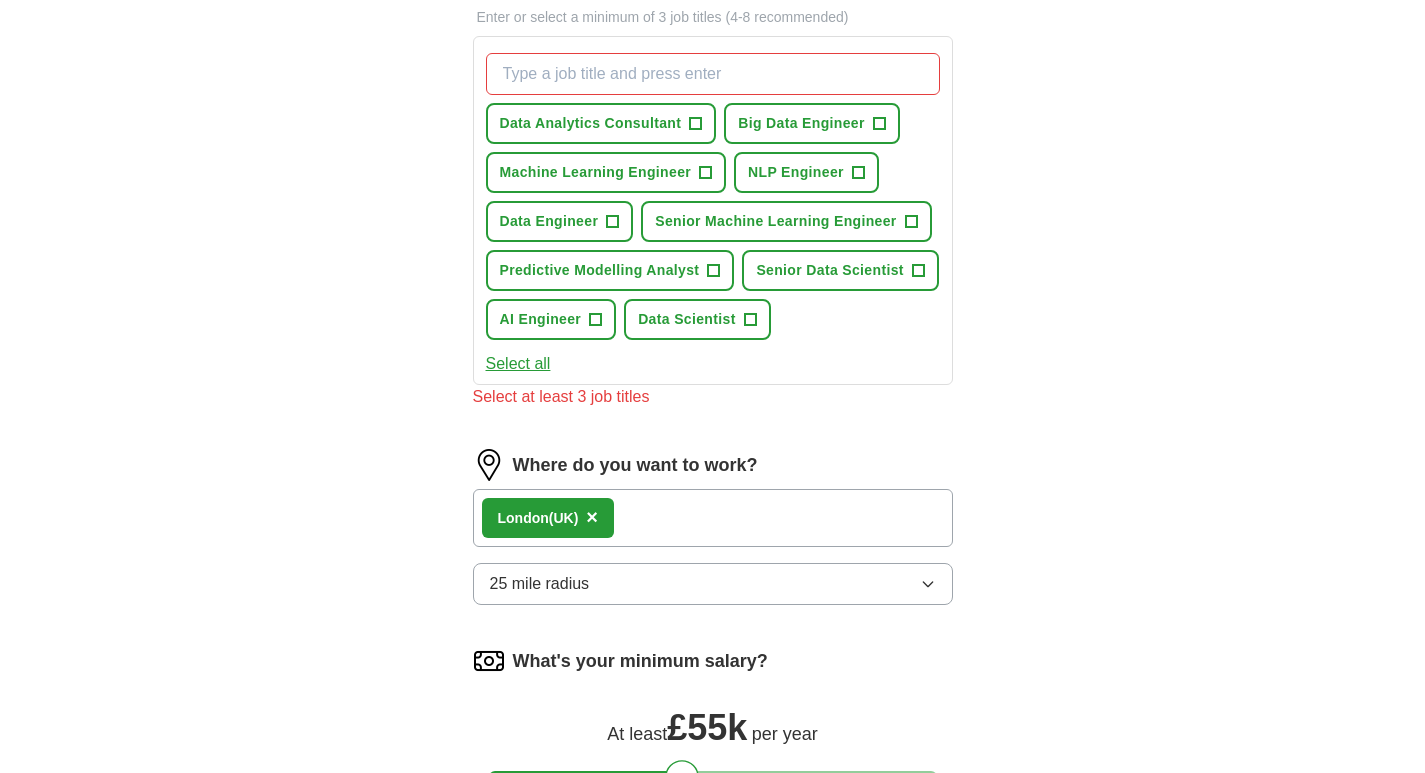 scroll, scrollTop: 545, scrollLeft: 0, axis: vertical 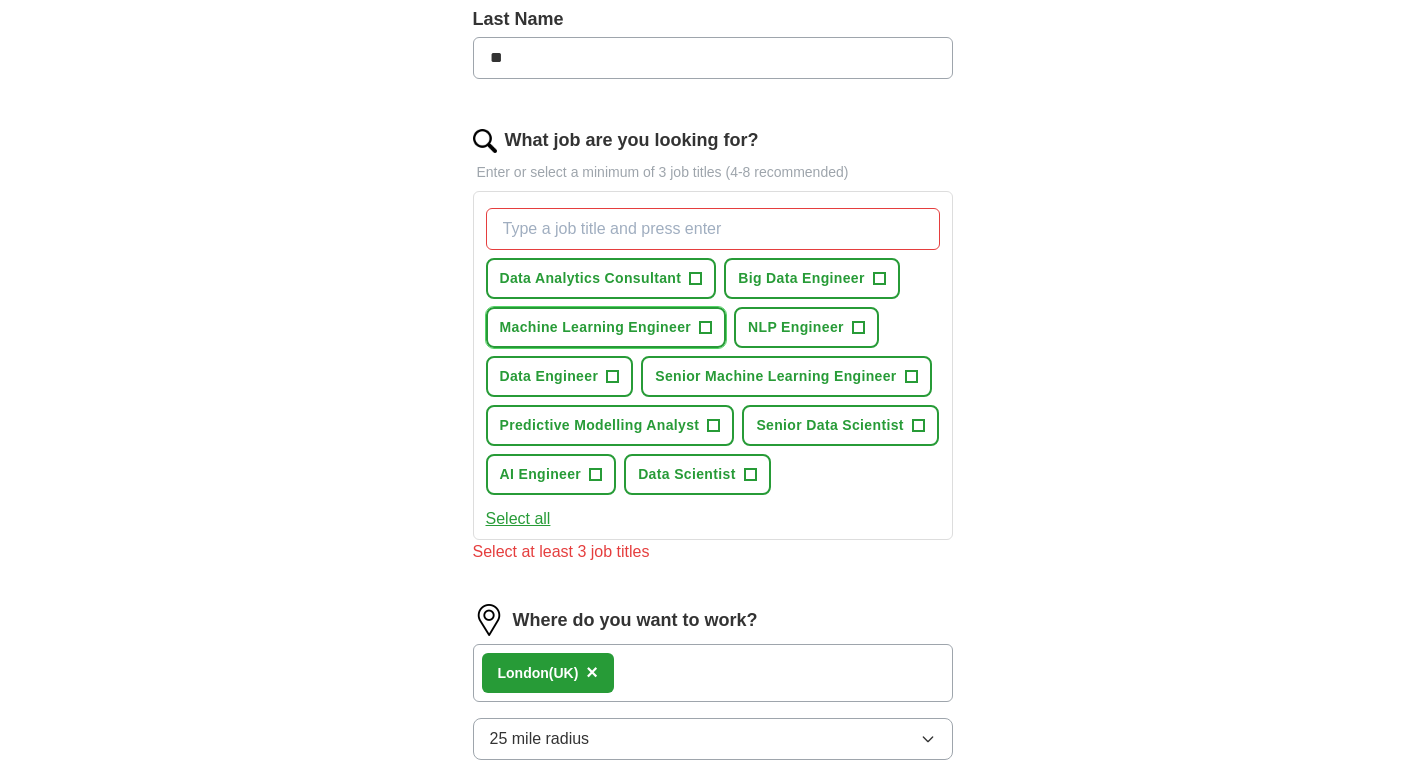 click on "Machine Learning Engineer" at bounding box center [596, 327] 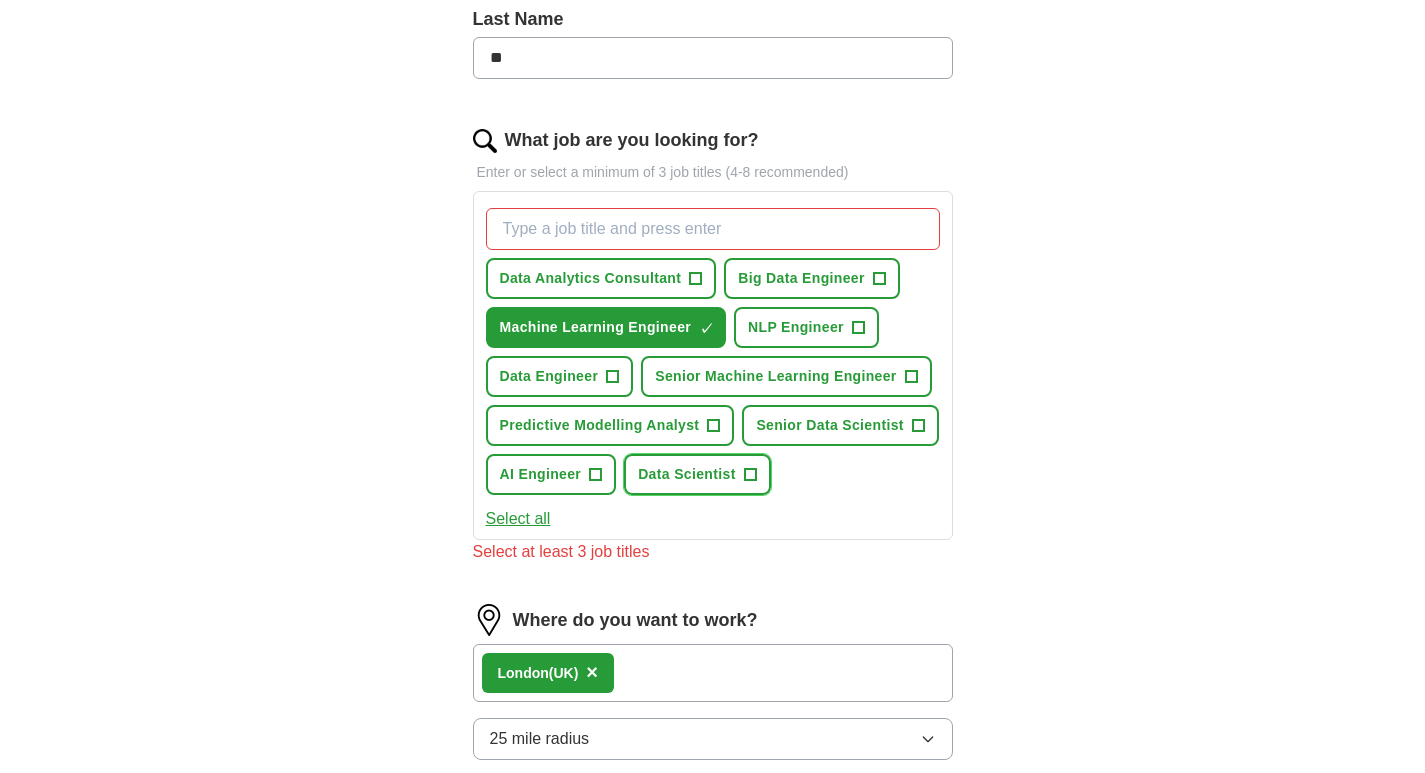 click on "Data Scientist +" at bounding box center [697, 474] 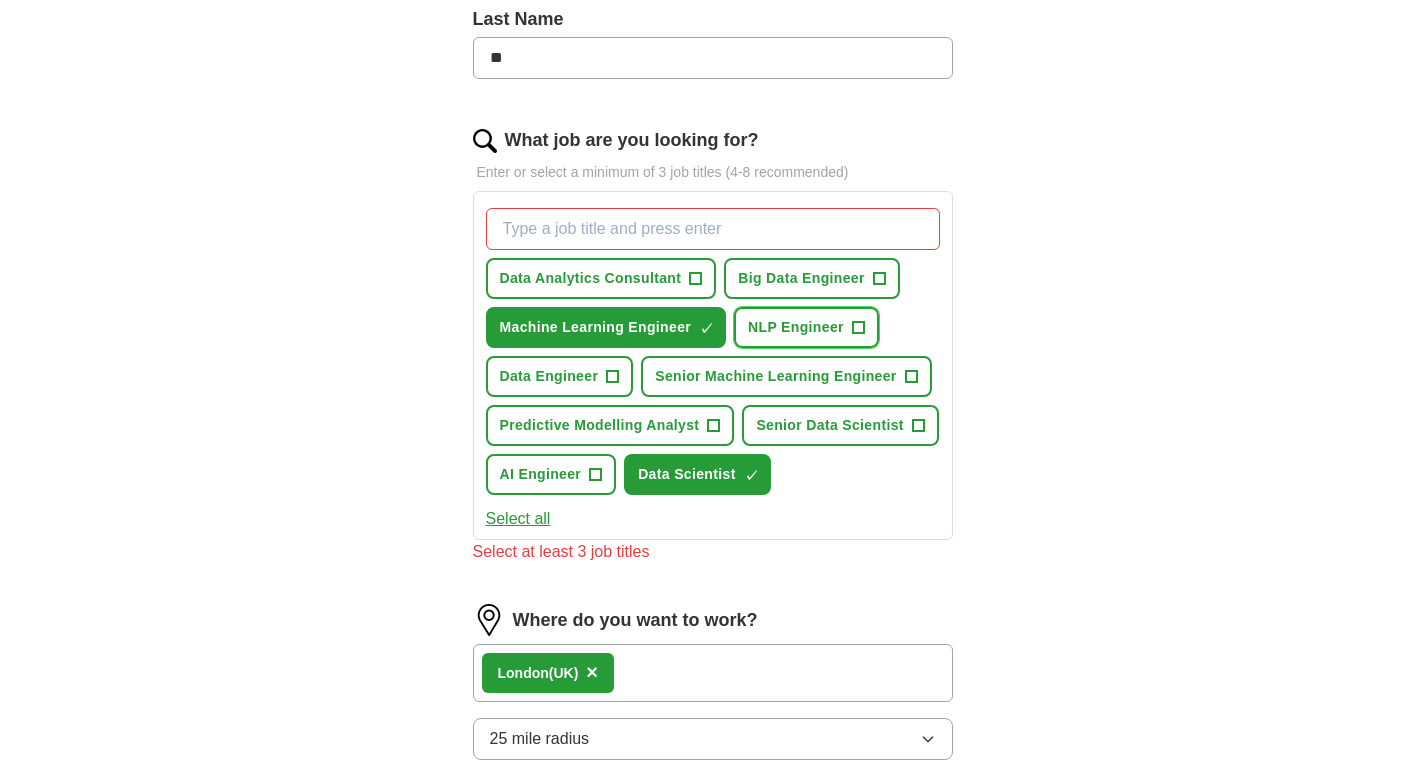 click on "NLP Engineer" at bounding box center (796, 327) 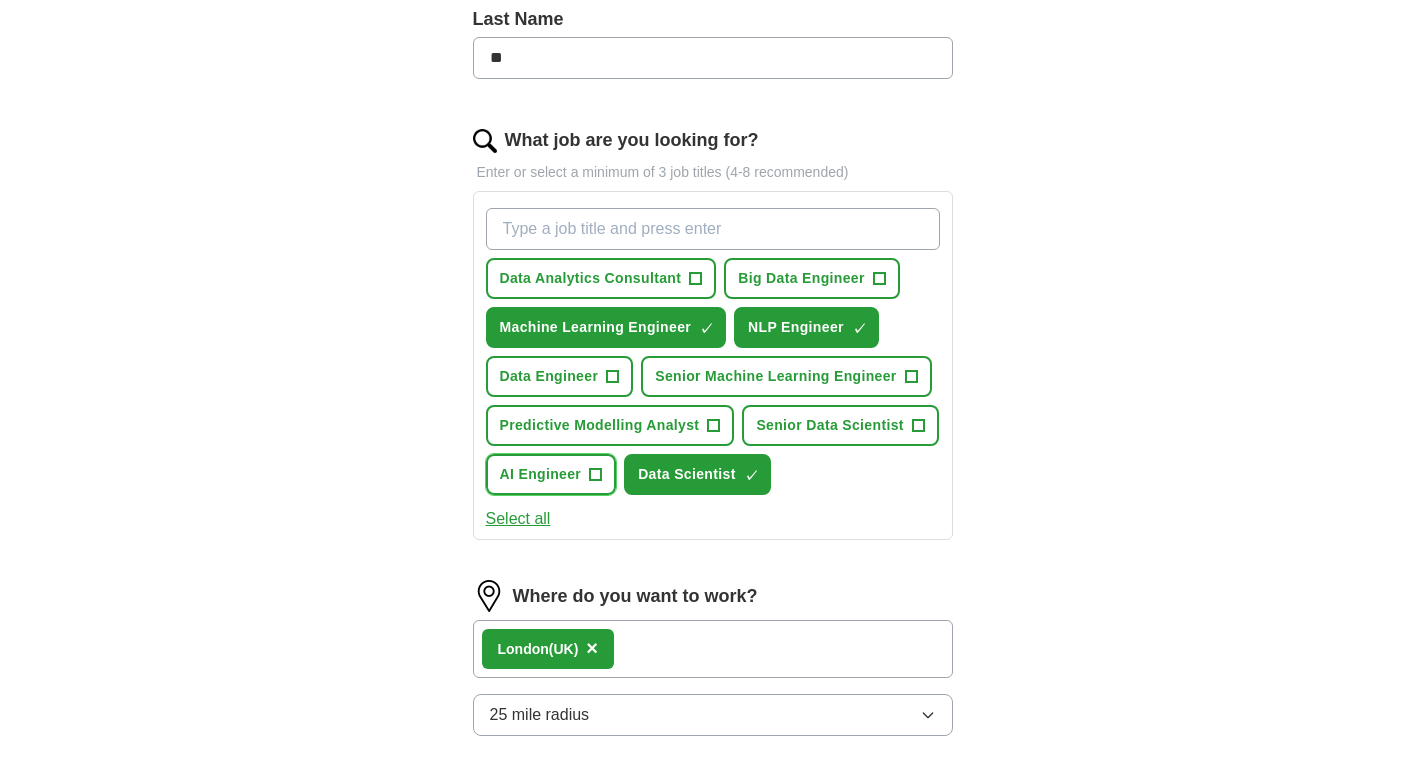 click on "AI Engineer" at bounding box center [541, 474] 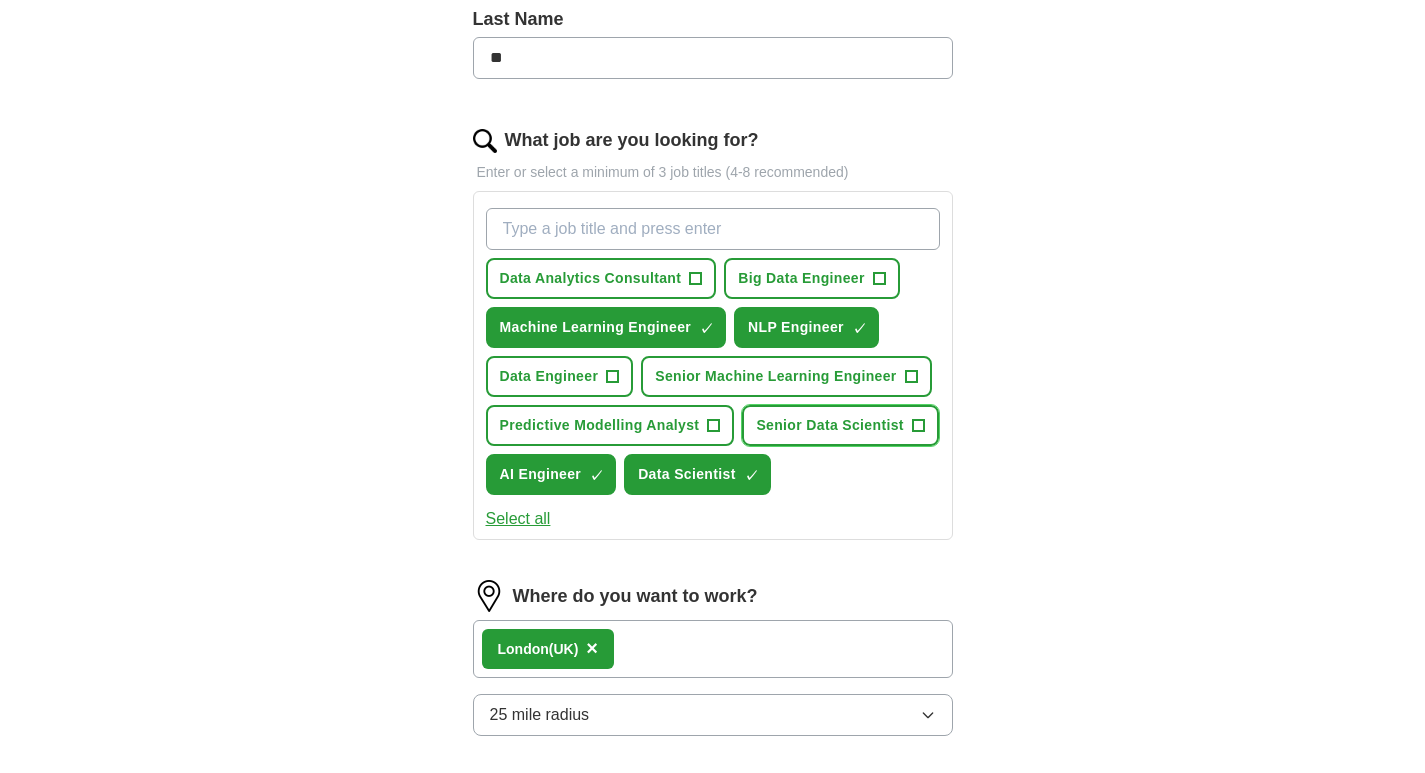click on "Senior Data Scientist" at bounding box center (829, 425) 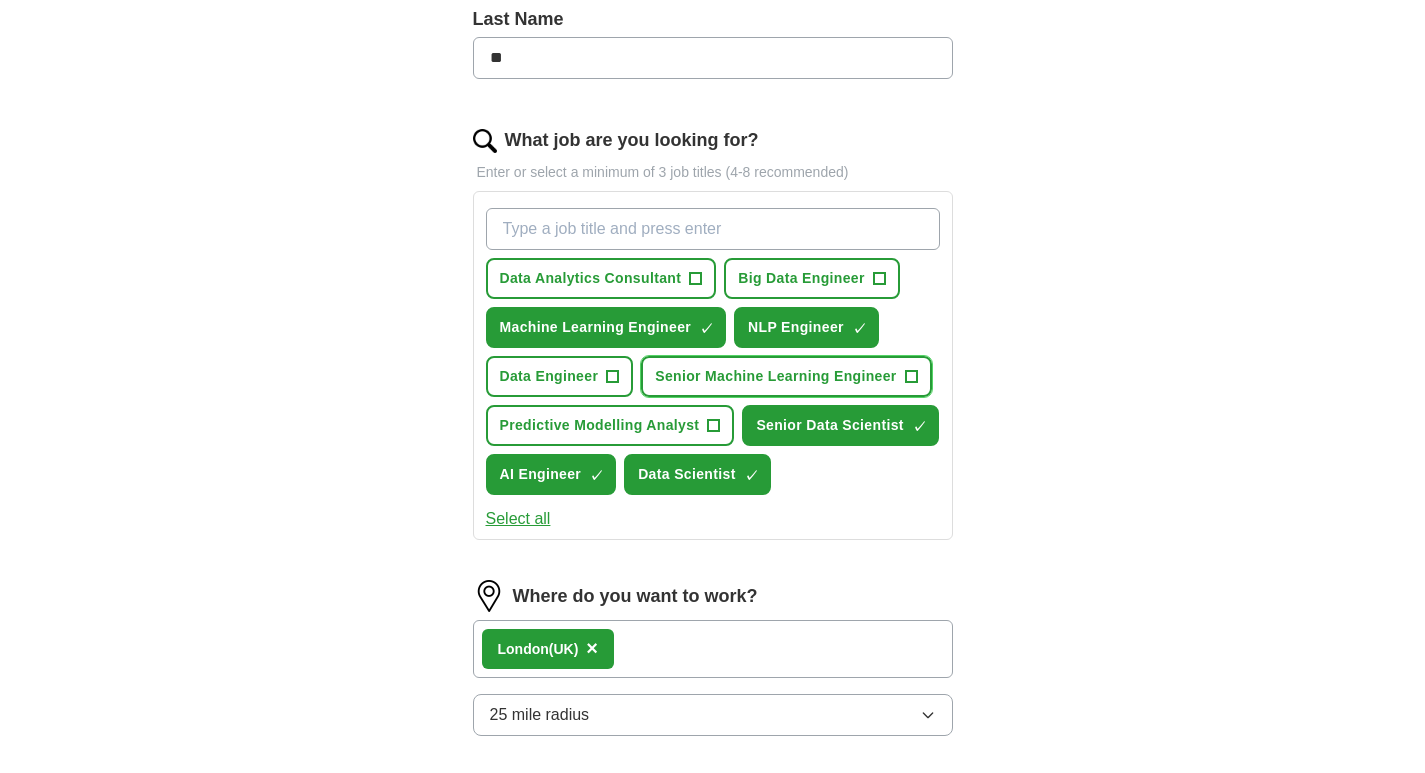 click on "Senior Machine Learning Engineer" at bounding box center [775, 376] 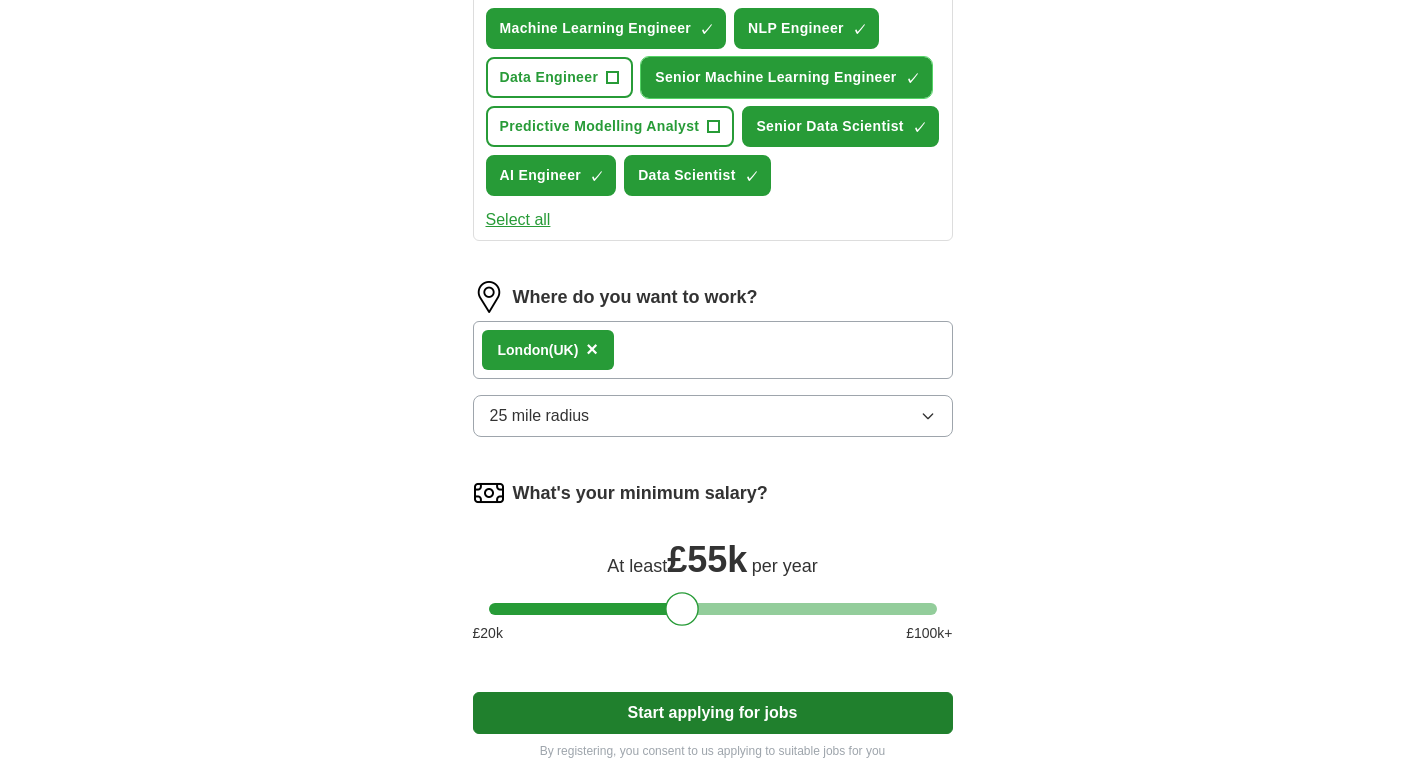 scroll, scrollTop: 1061, scrollLeft: 0, axis: vertical 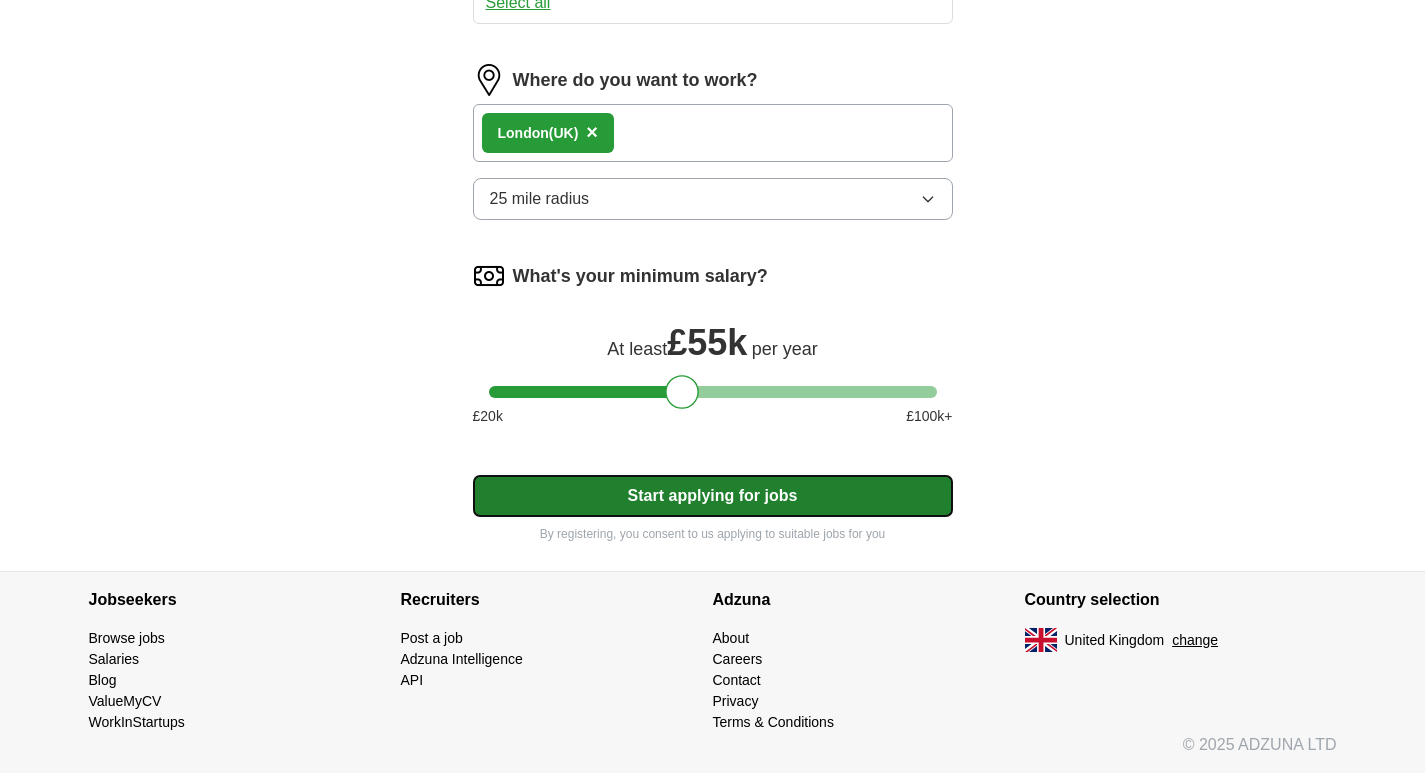 click on "Start applying for jobs" at bounding box center (713, 496) 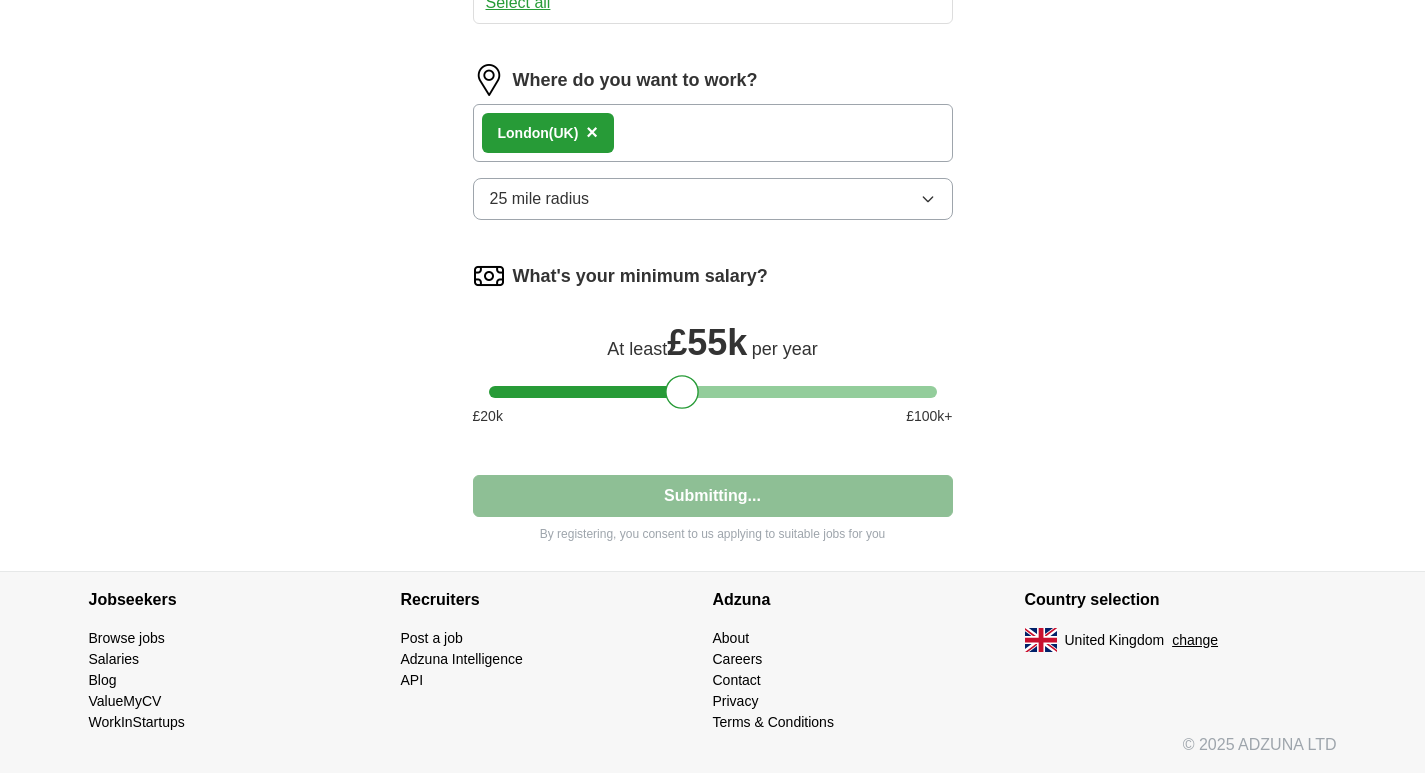 select on "**" 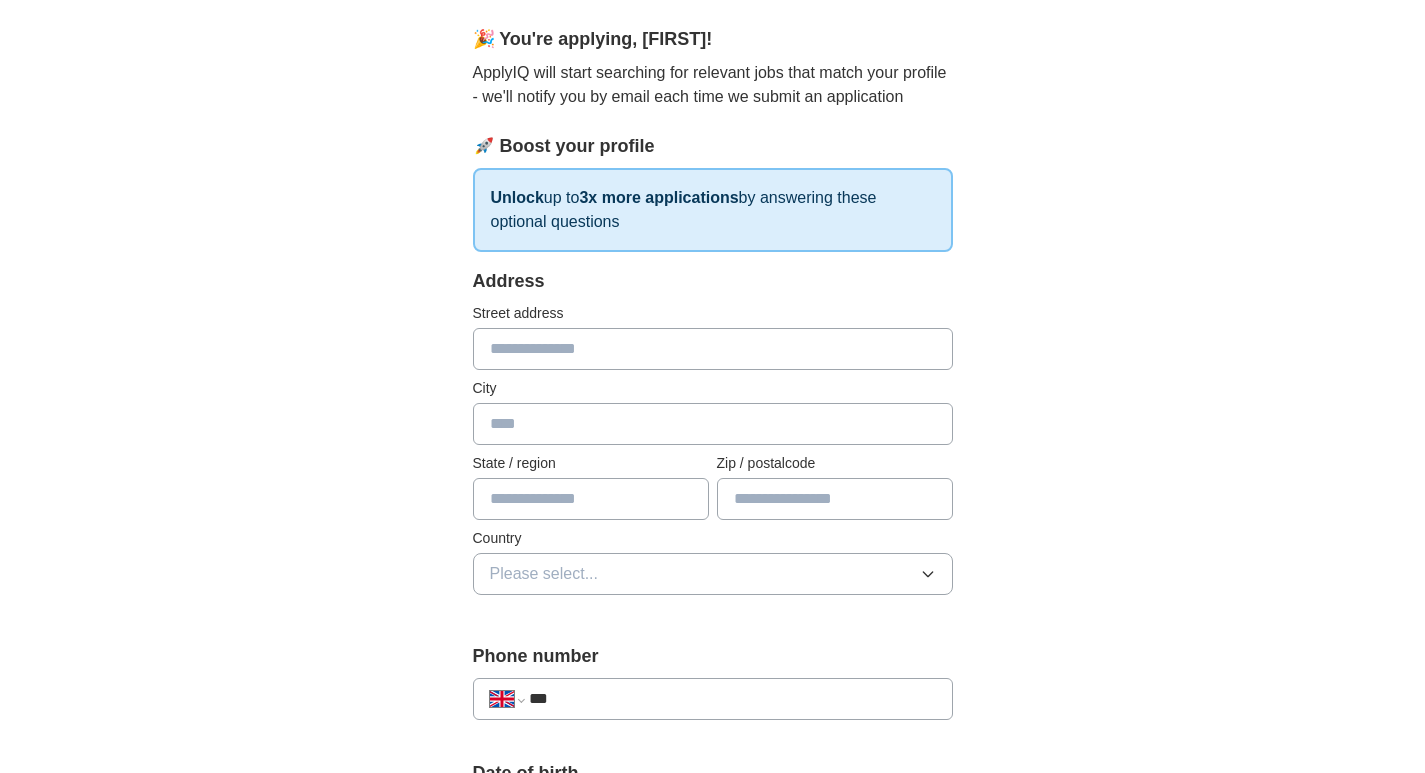 scroll, scrollTop: 333, scrollLeft: 0, axis: vertical 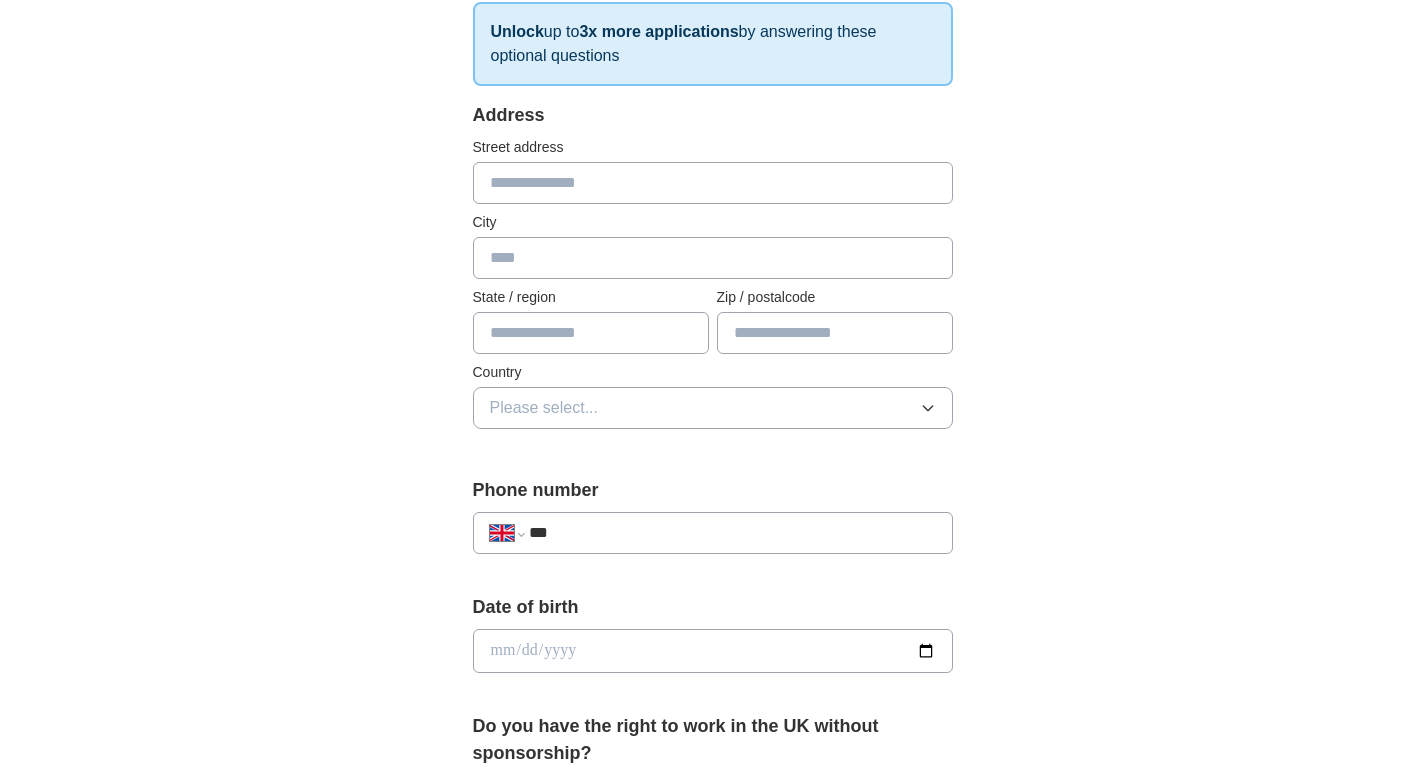 click at bounding box center [713, 183] 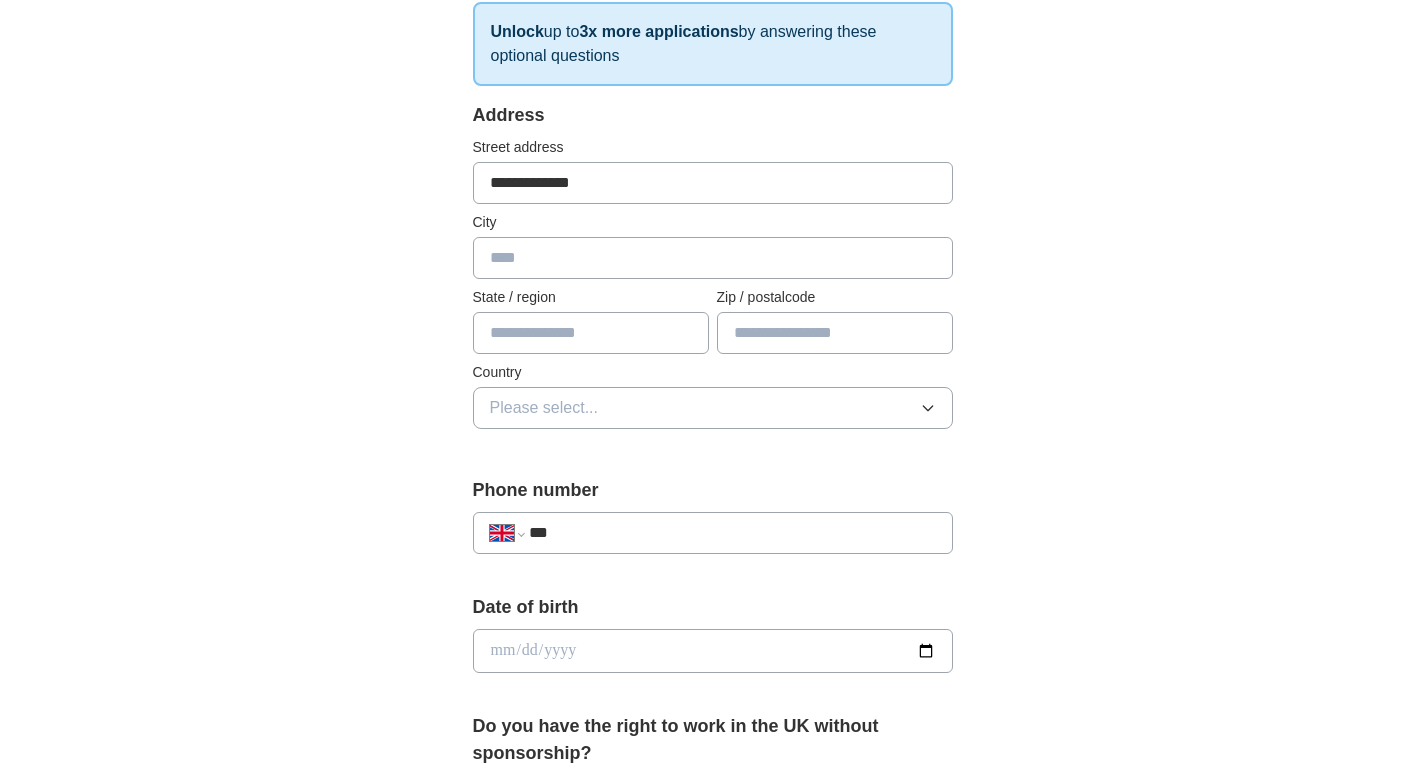 type on "**********" 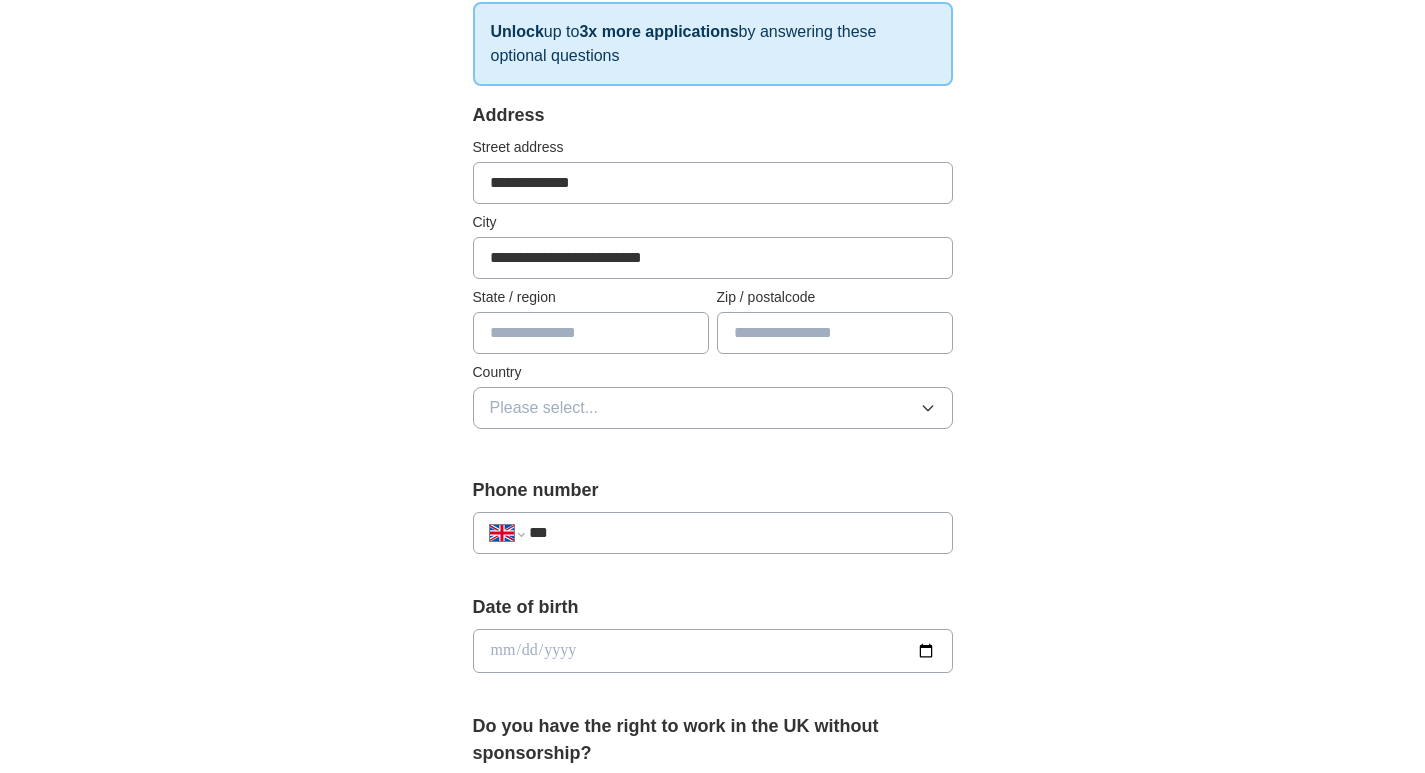 type on "**********" 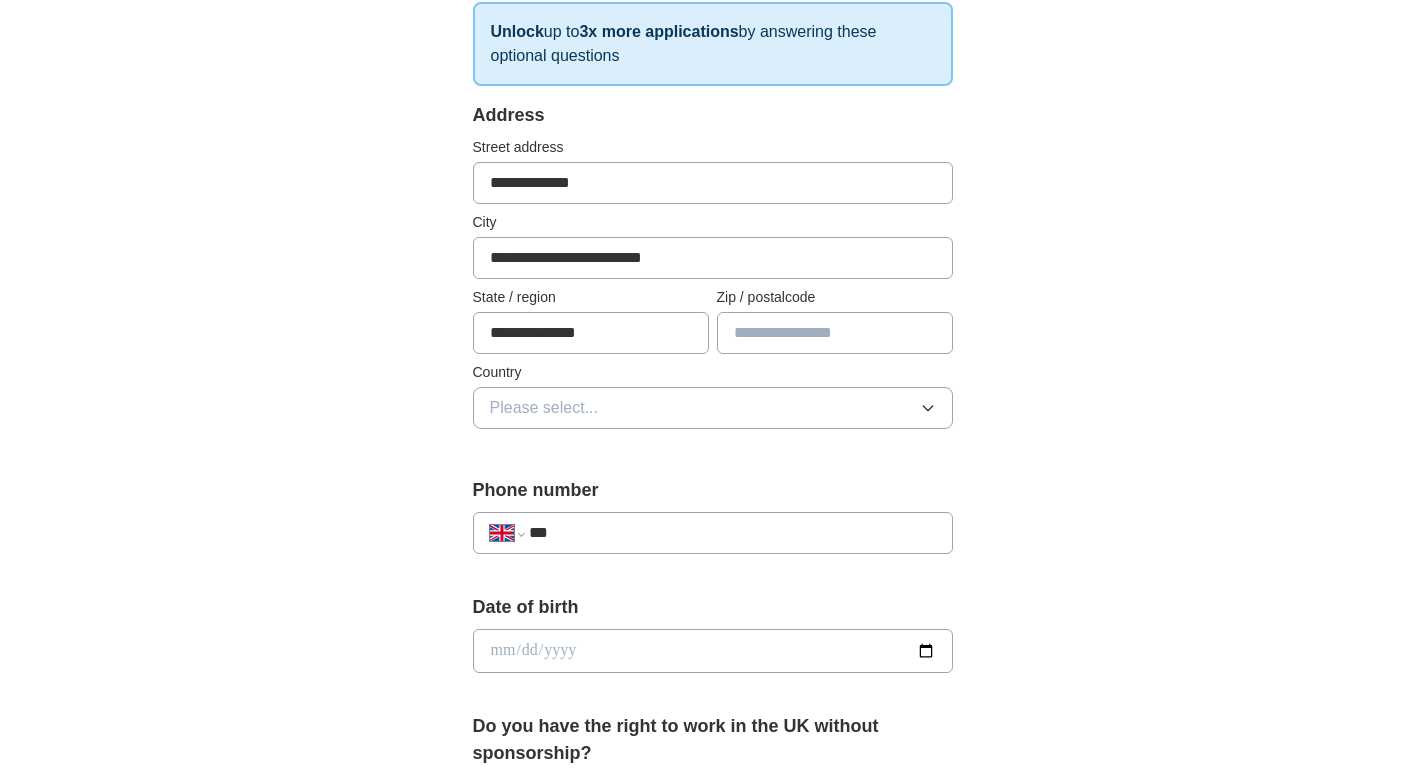 type on "*******" 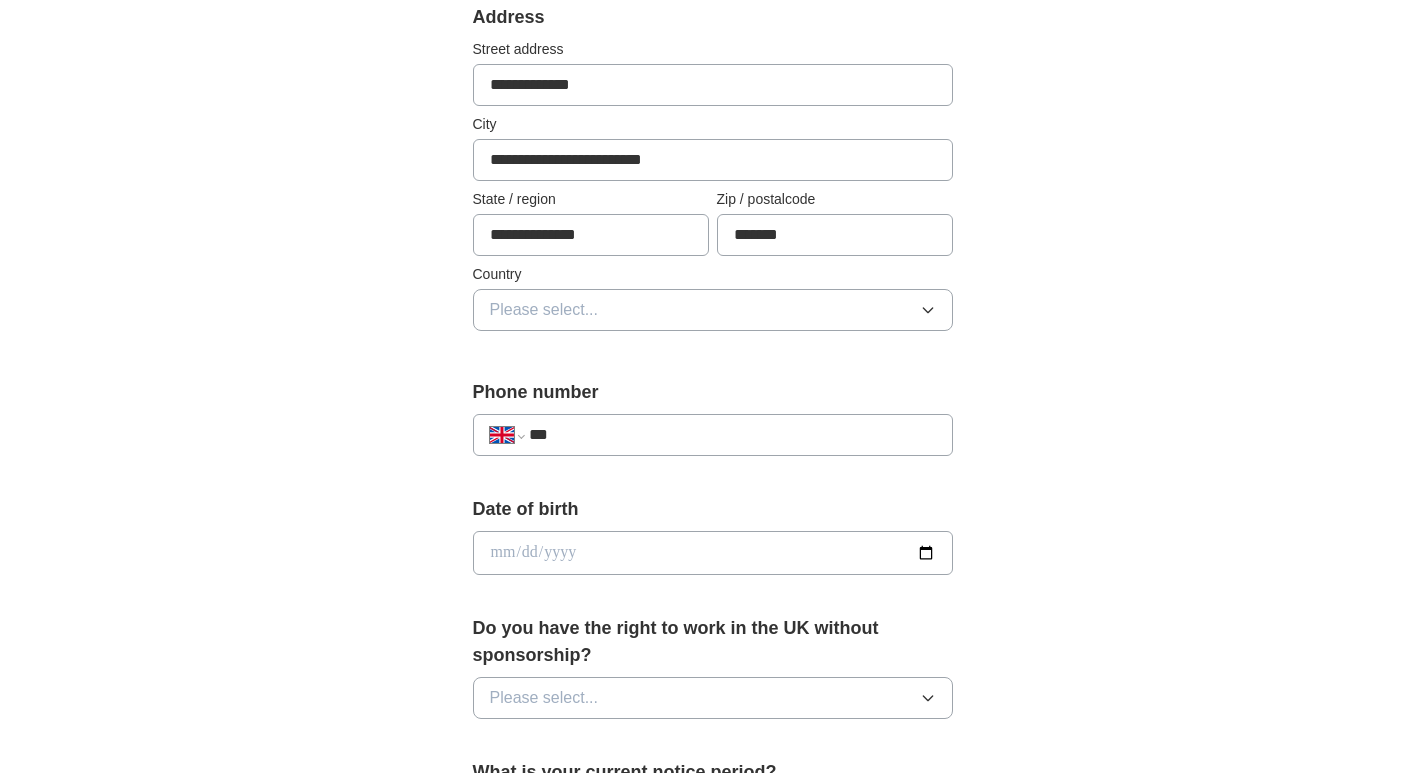 scroll, scrollTop: 500, scrollLeft: 0, axis: vertical 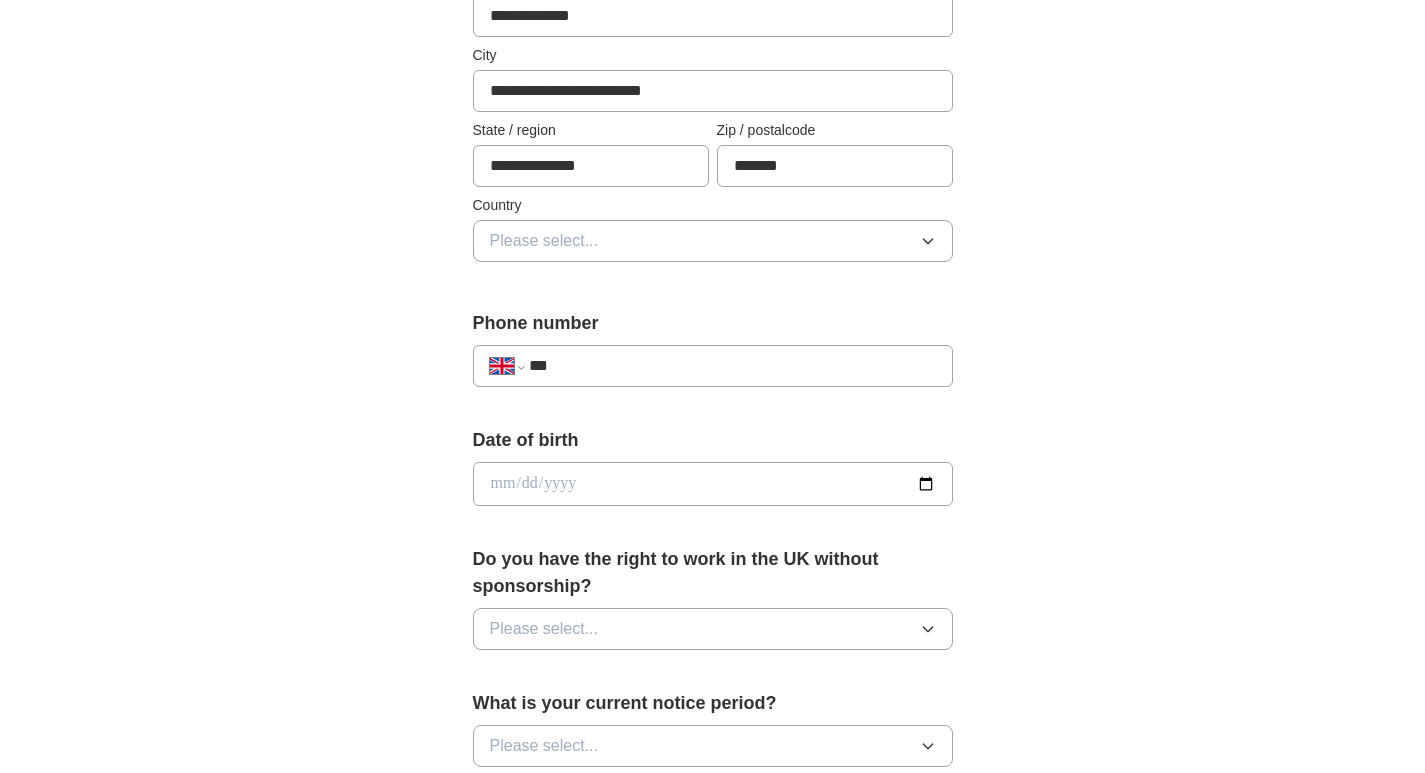 click on "***" at bounding box center (732, 366) 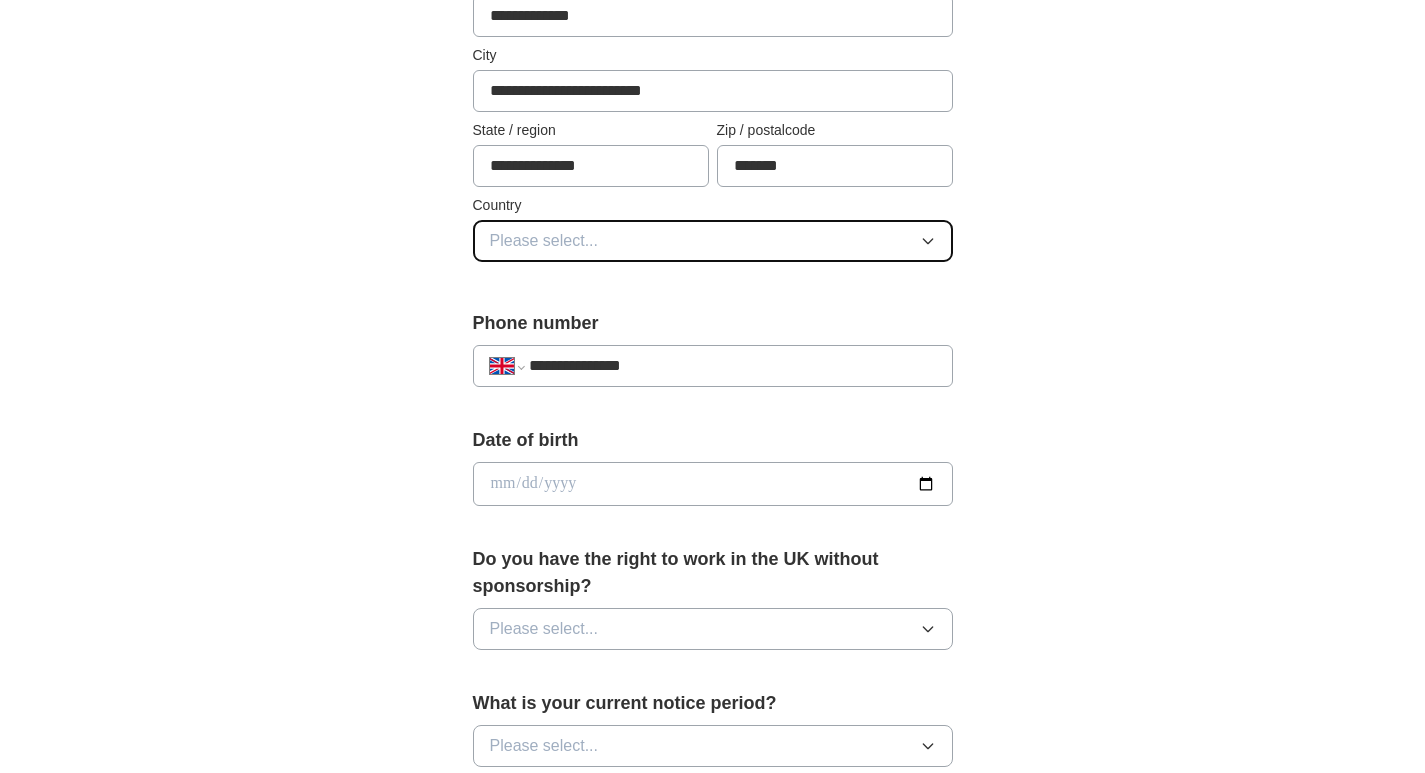 click on "Please select..." at bounding box center [713, 241] 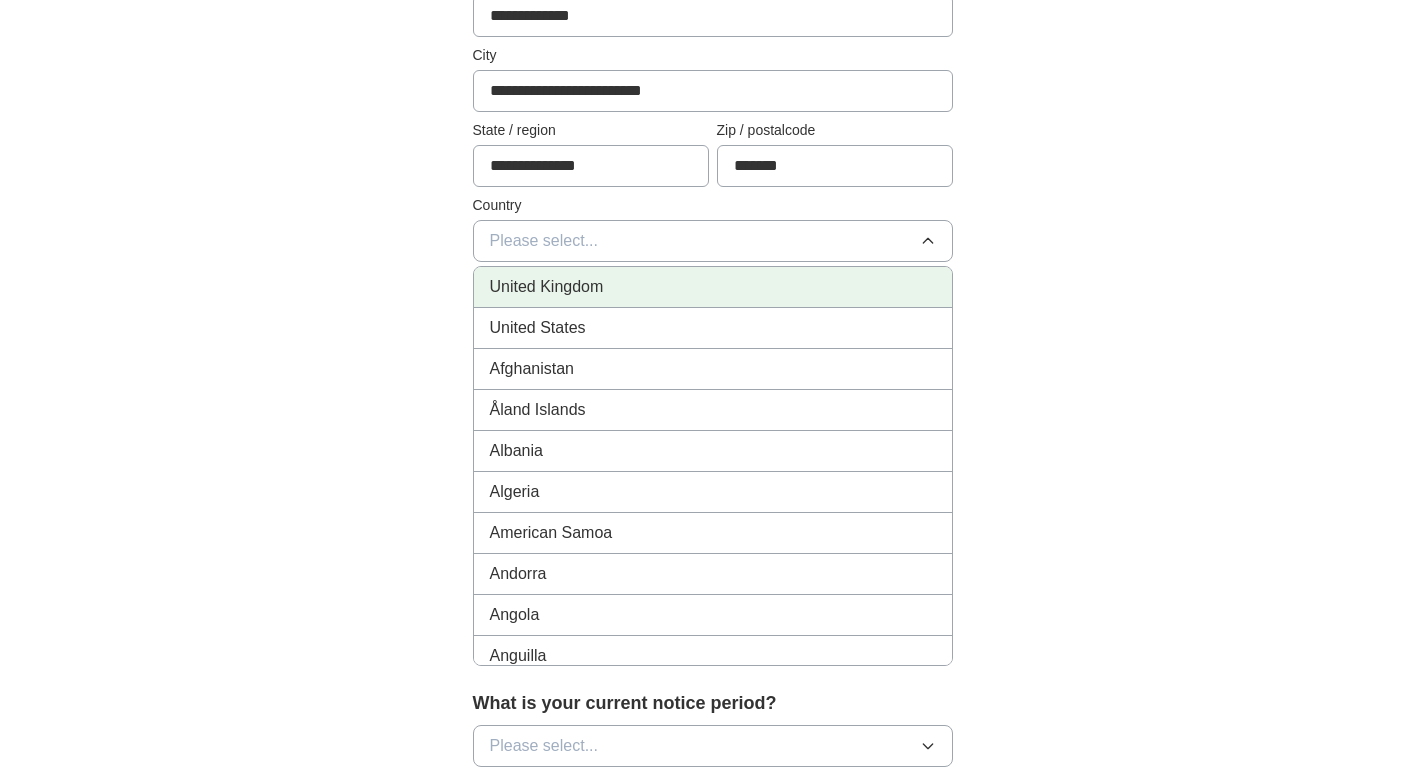 click on "United Kingdom" at bounding box center (713, 287) 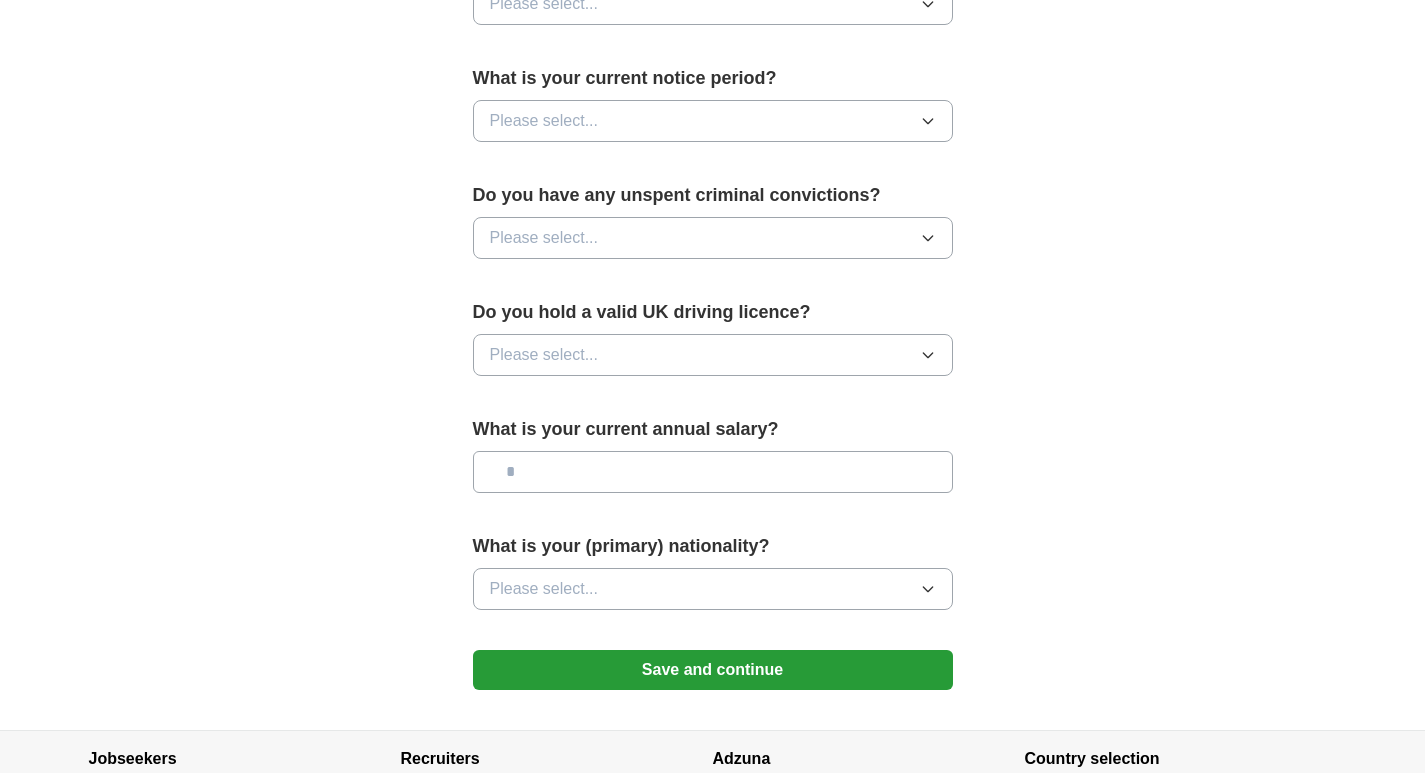 scroll, scrollTop: 1167, scrollLeft: 0, axis: vertical 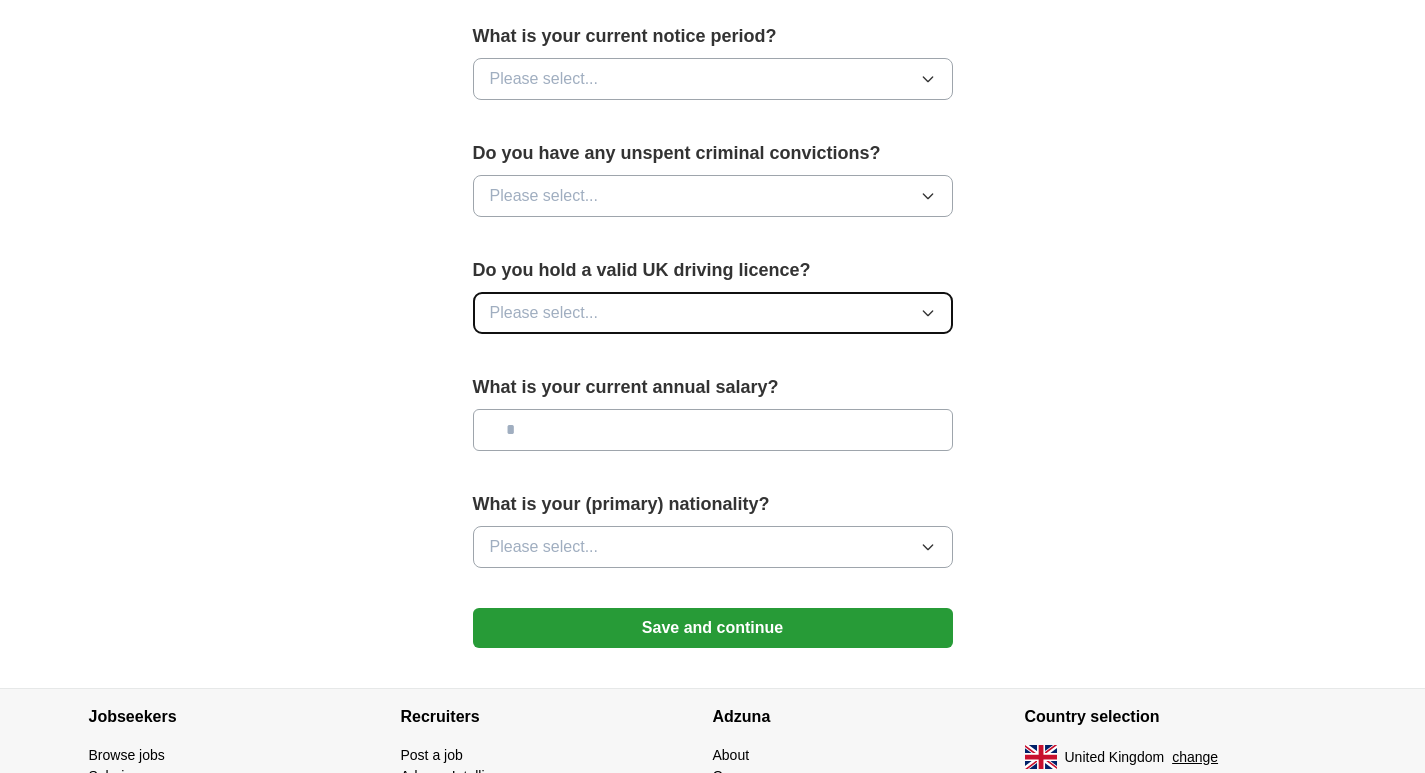 click on "Please select..." at bounding box center (713, 313) 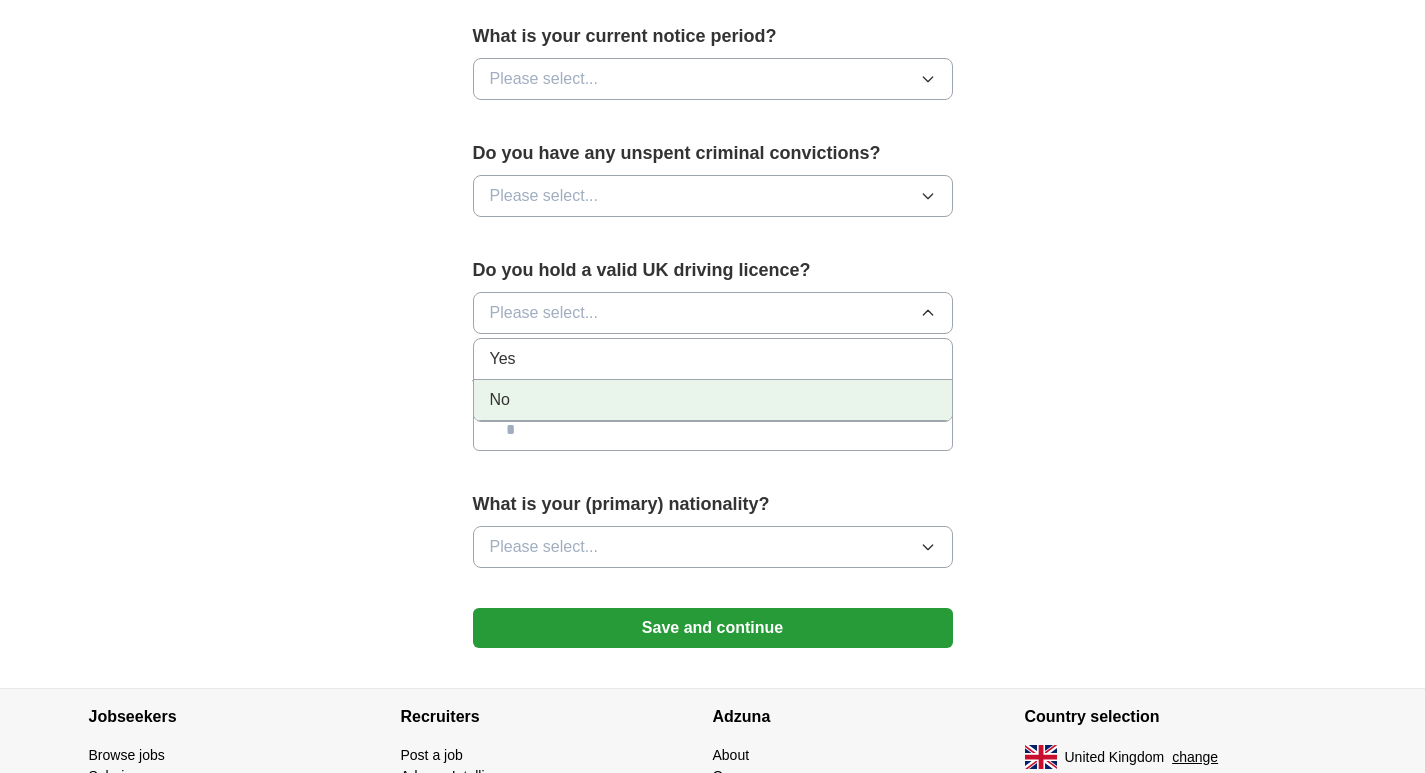 click on "No" at bounding box center [713, 400] 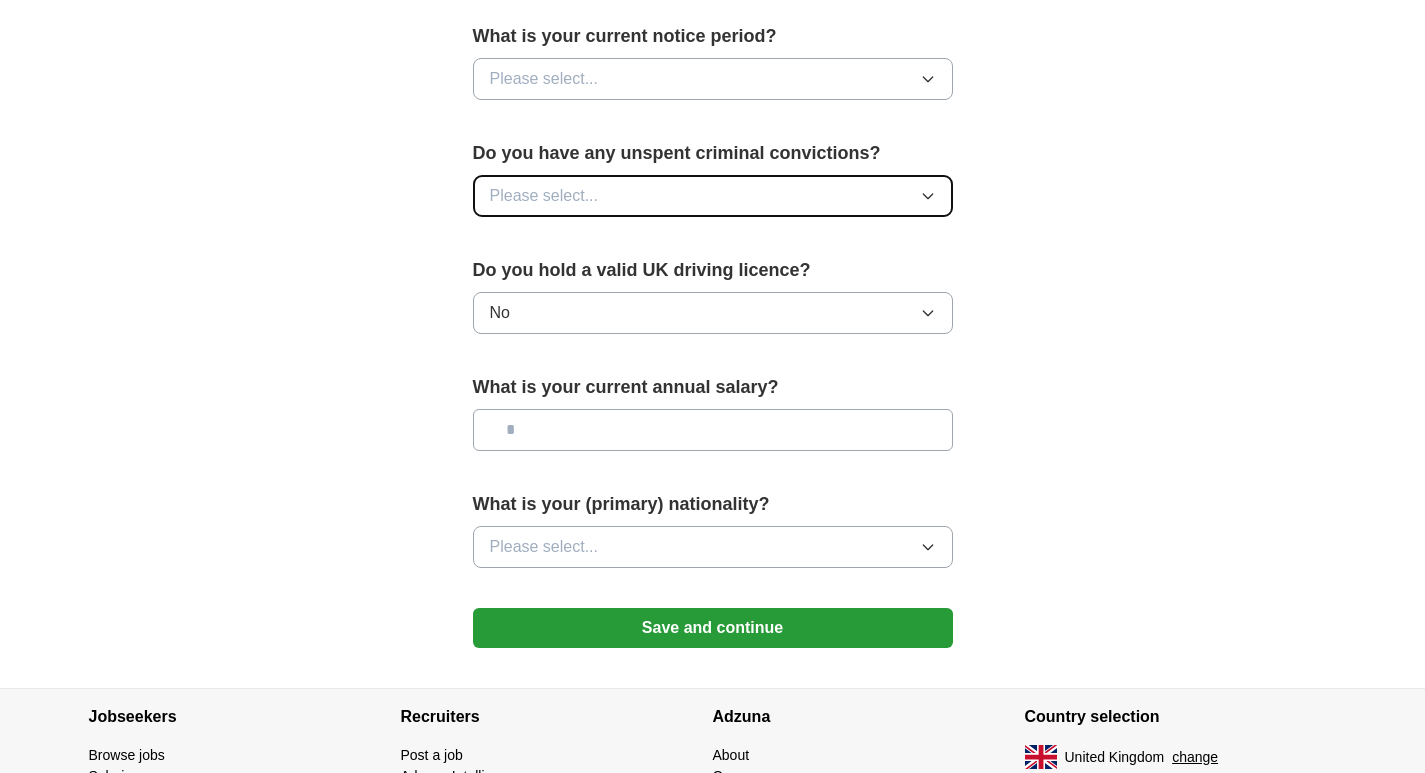 drag, startPoint x: 717, startPoint y: 187, endPoint x: 708, endPoint y: 211, distance: 25.632011 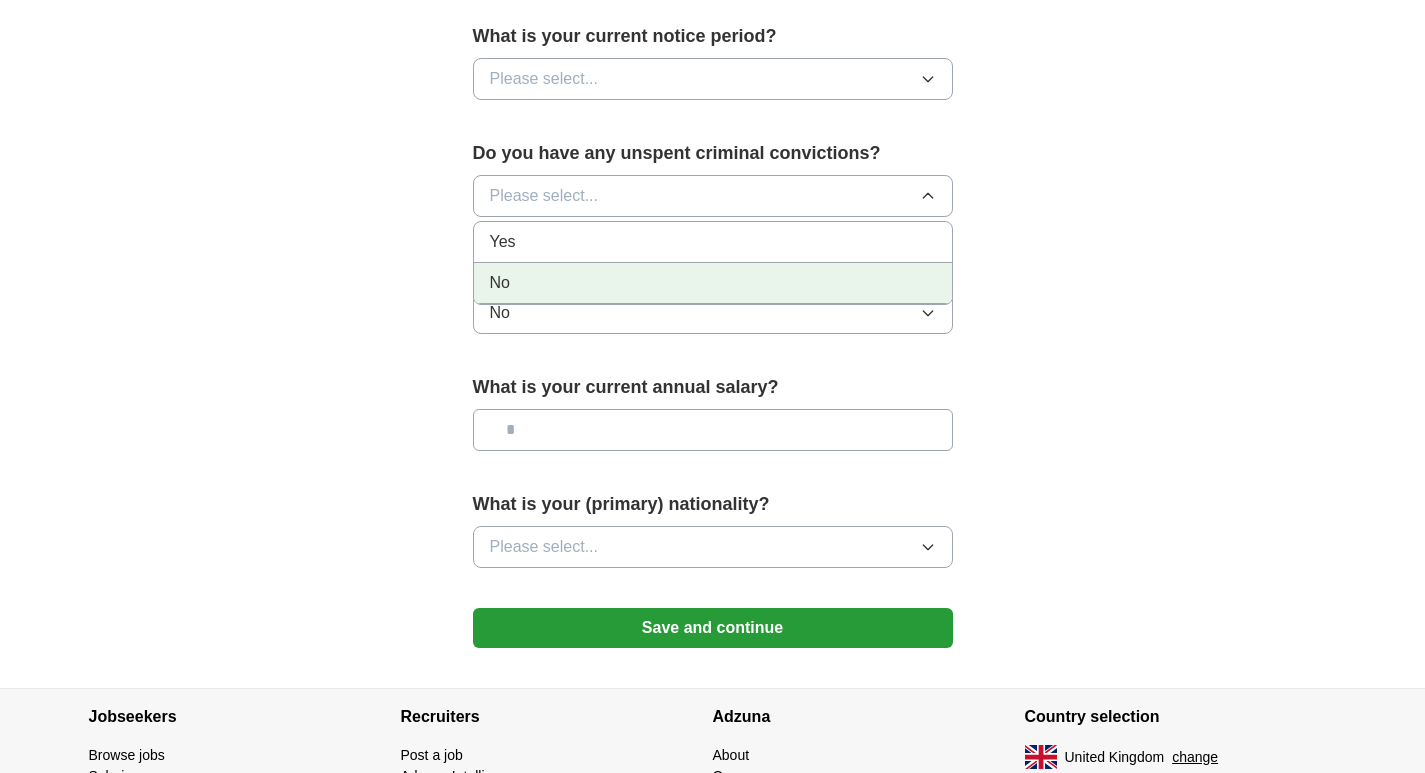 click on "No" at bounding box center [713, 283] 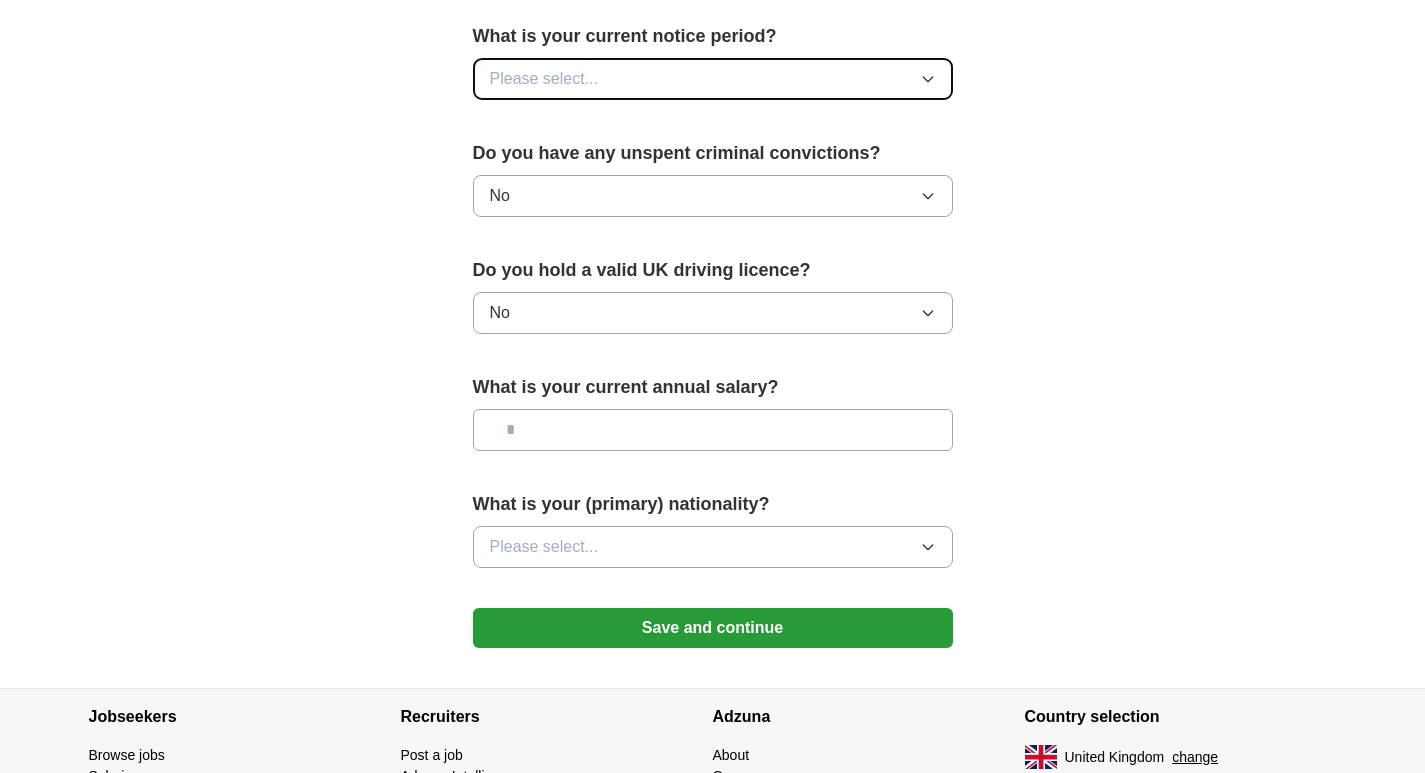 click on "Please select..." at bounding box center (713, 79) 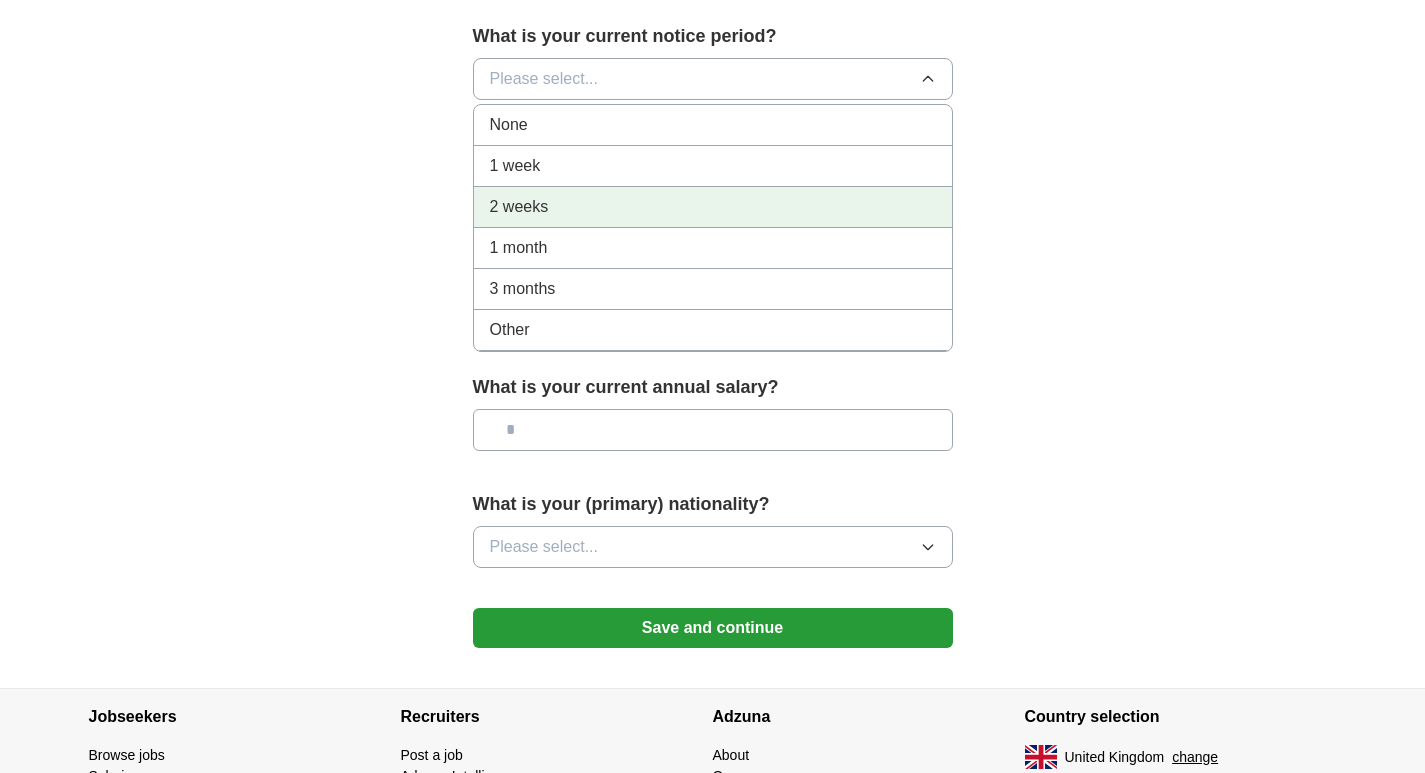 click on "2 weeks" at bounding box center [713, 207] 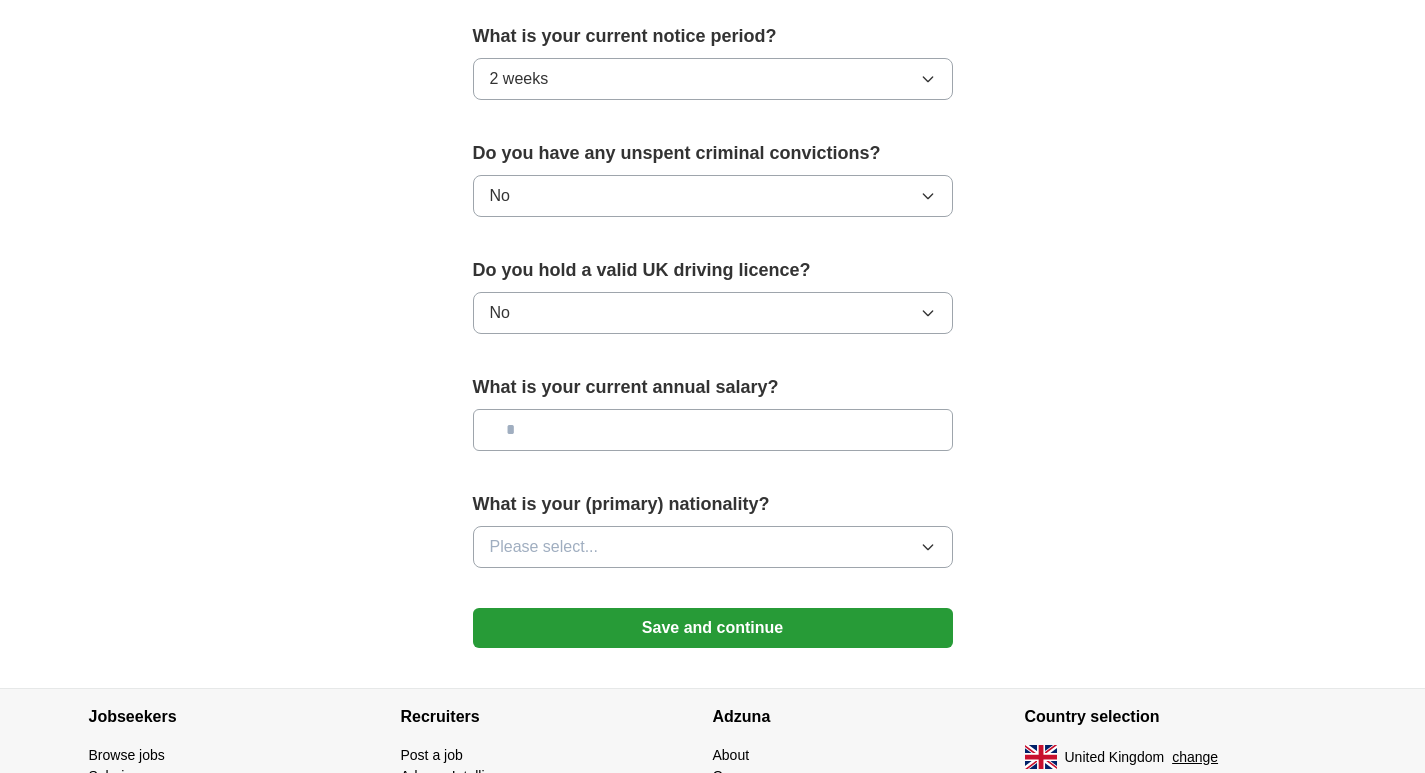 click at bounding box center [713, 430] 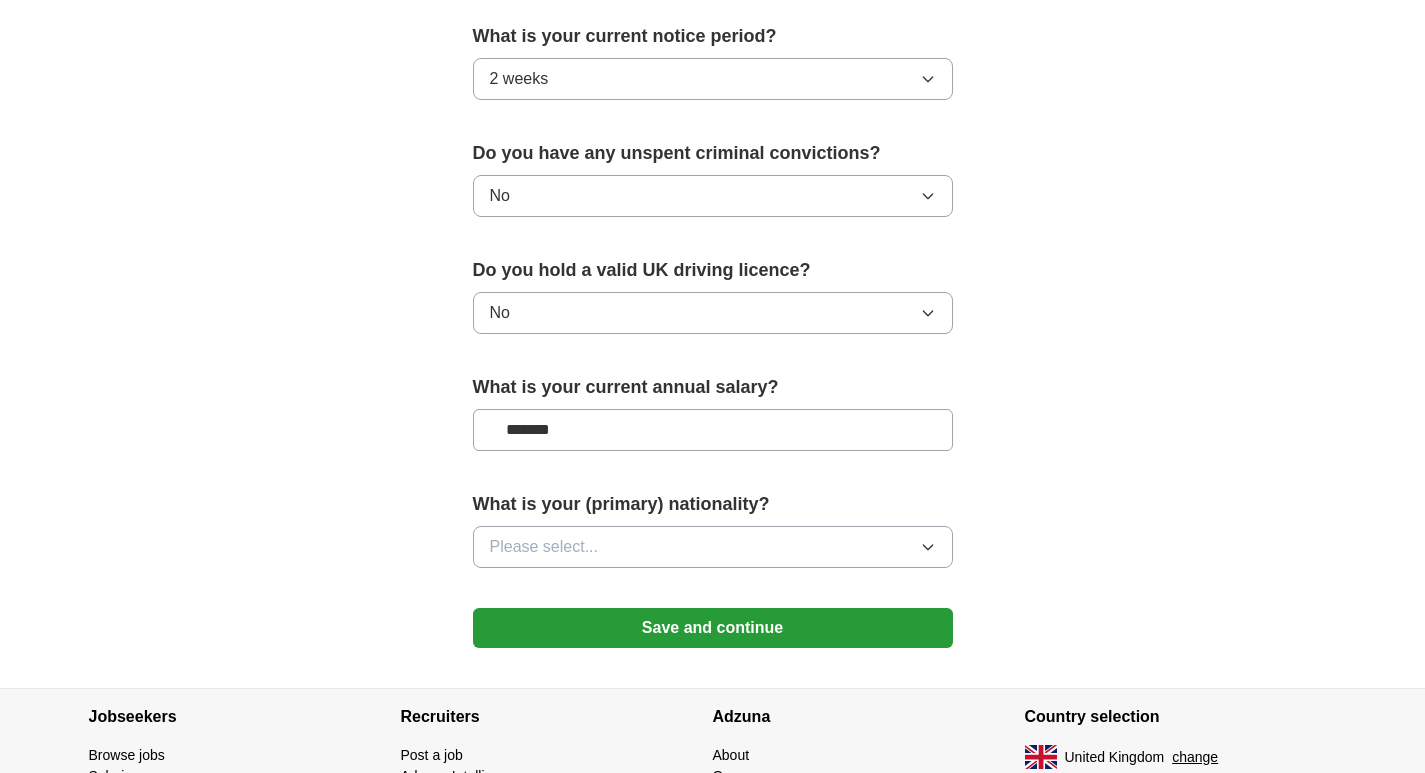 type on "*******" 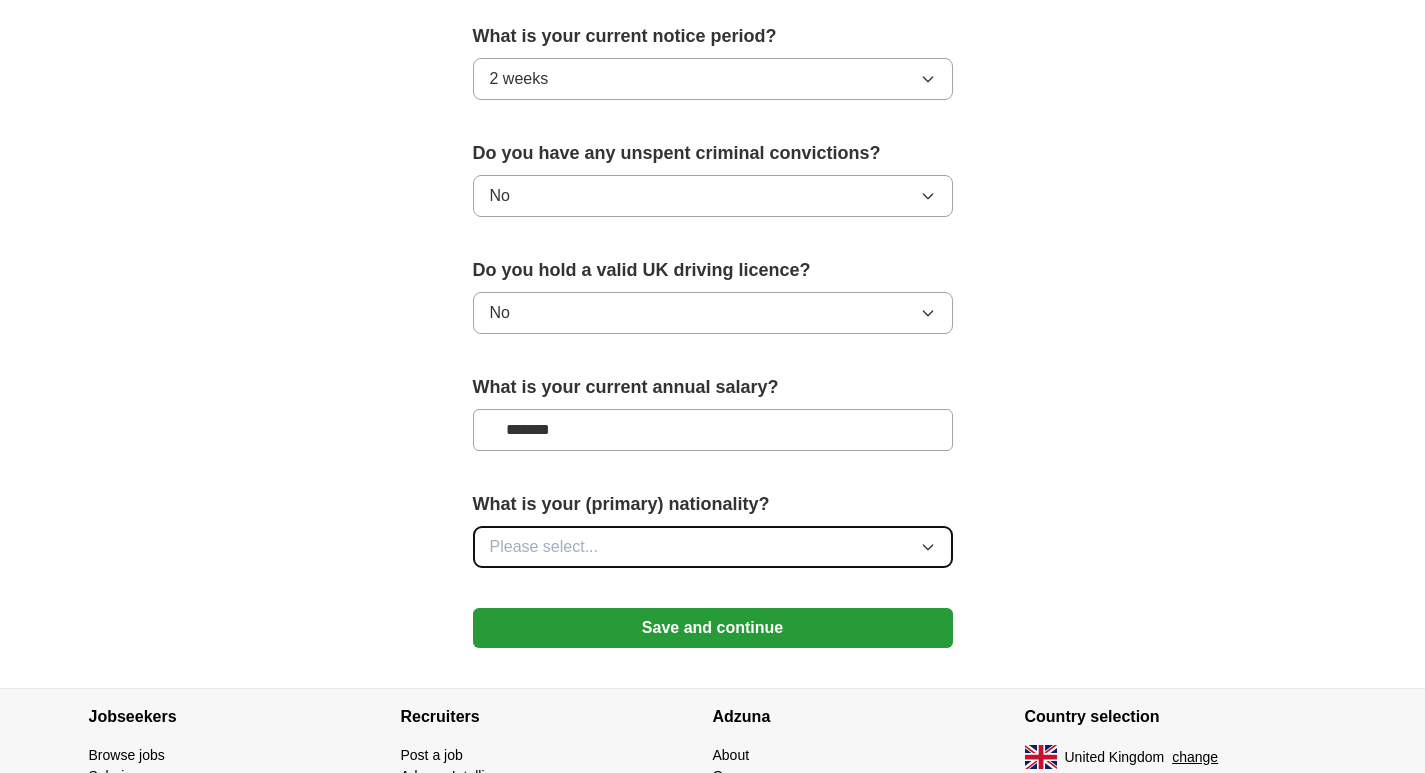 click on "Please select..." at bounding box center (713, 547) 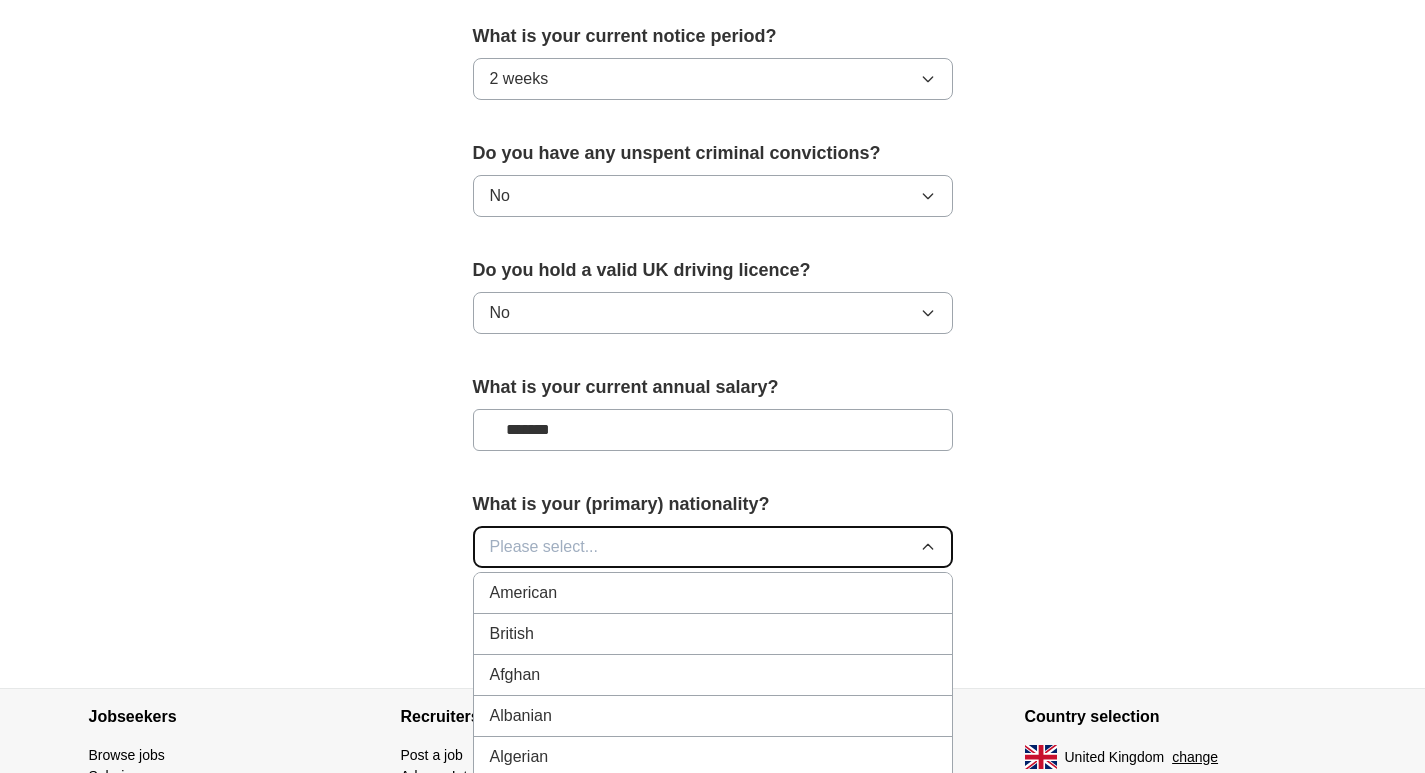 type 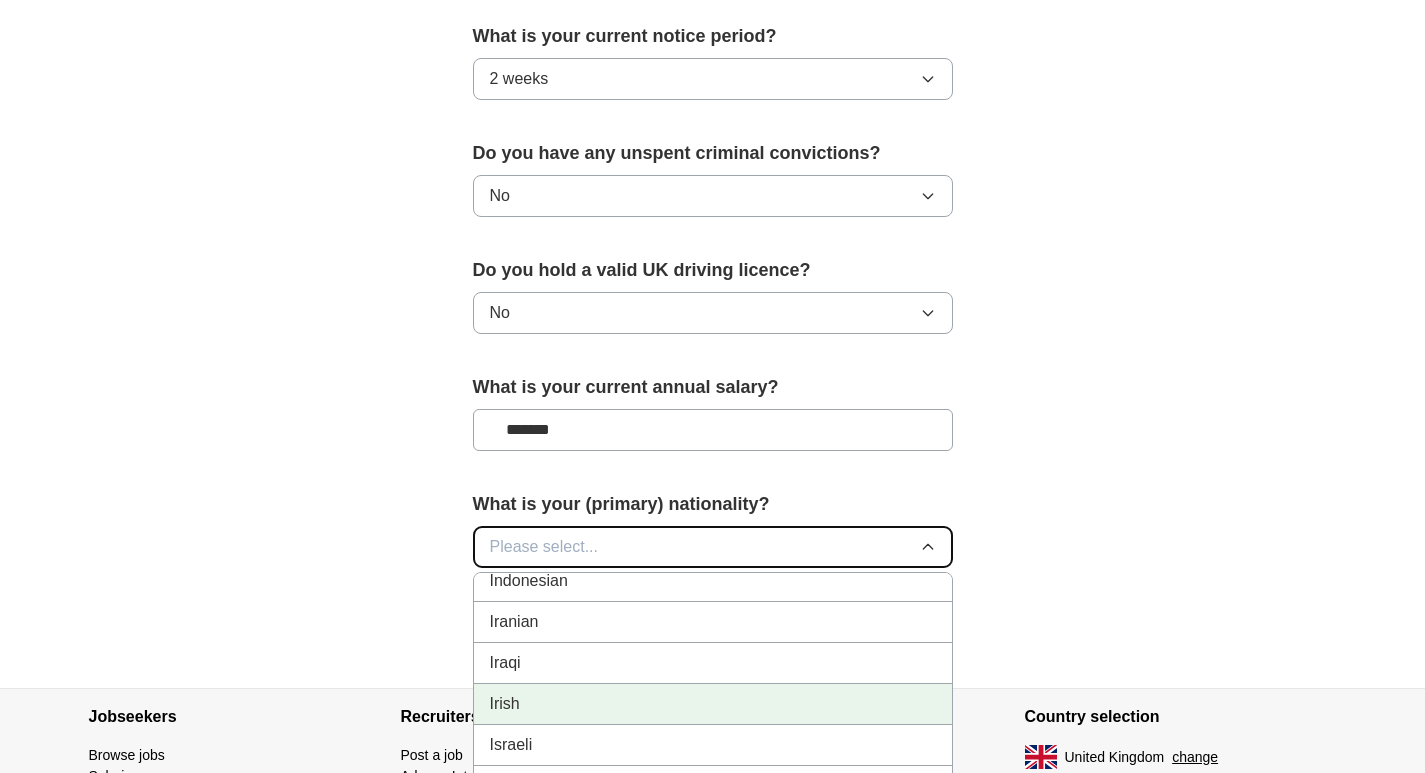 scroll, scrollTop: 3167, scrollLeft: 0, axis: vertical 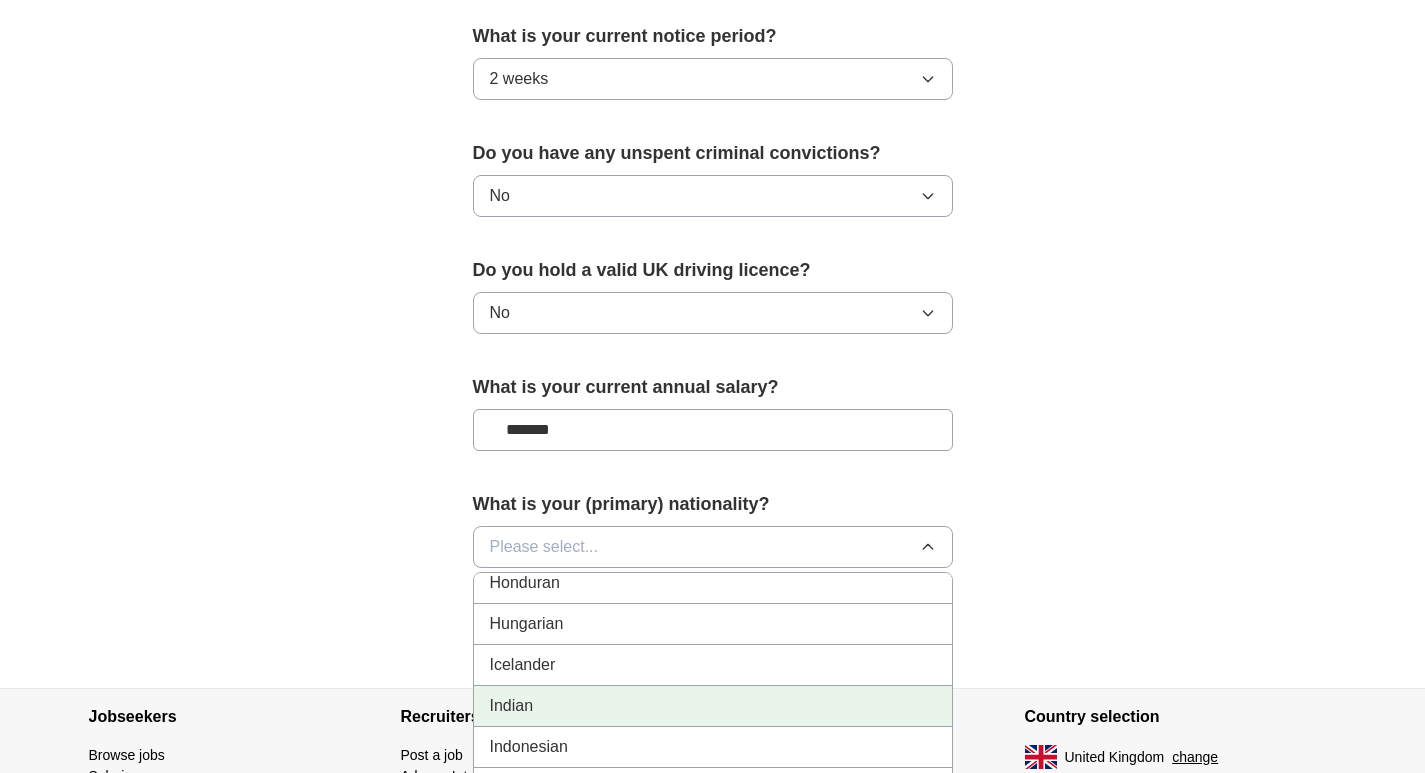 click on "Indian" at bounding box center (713, 706) 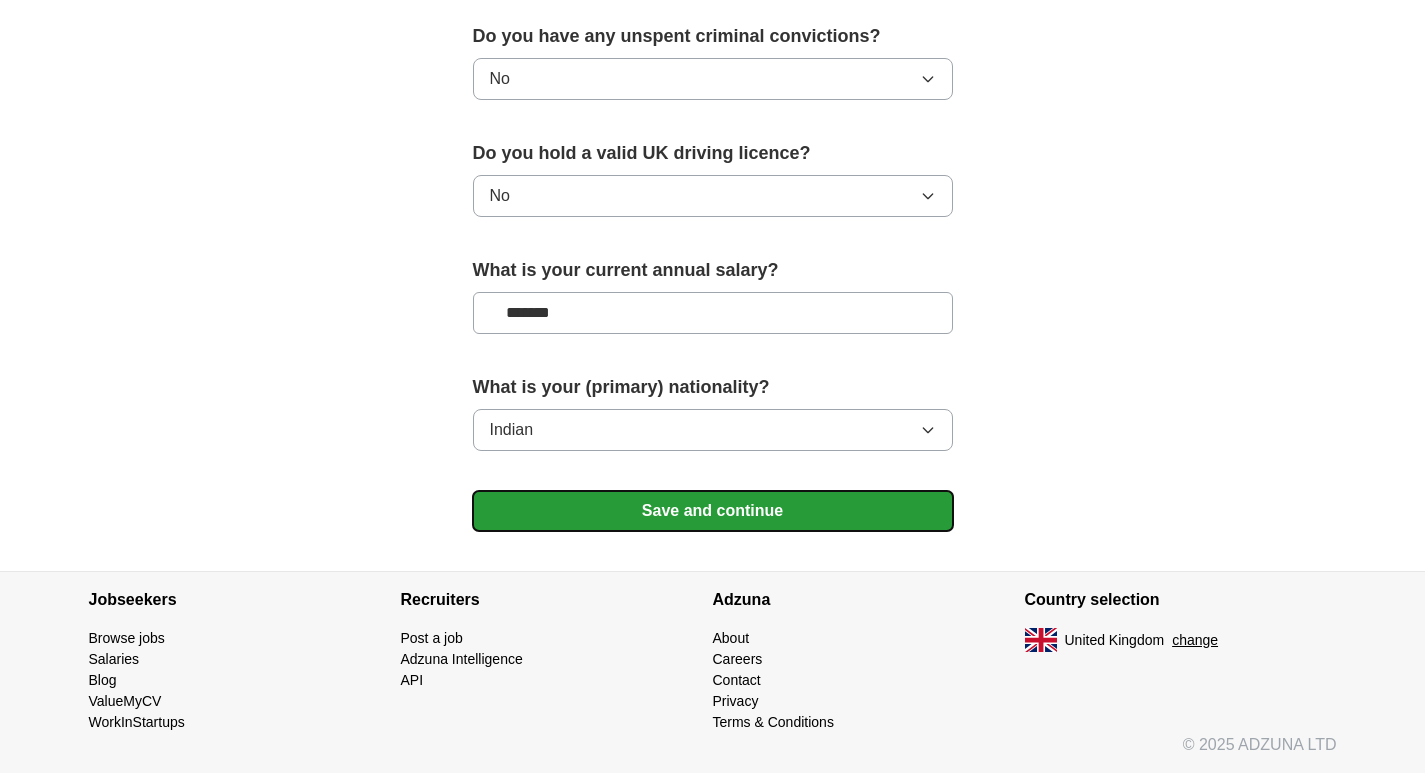 click on "Save and continue" at bounding box center (713, 511) 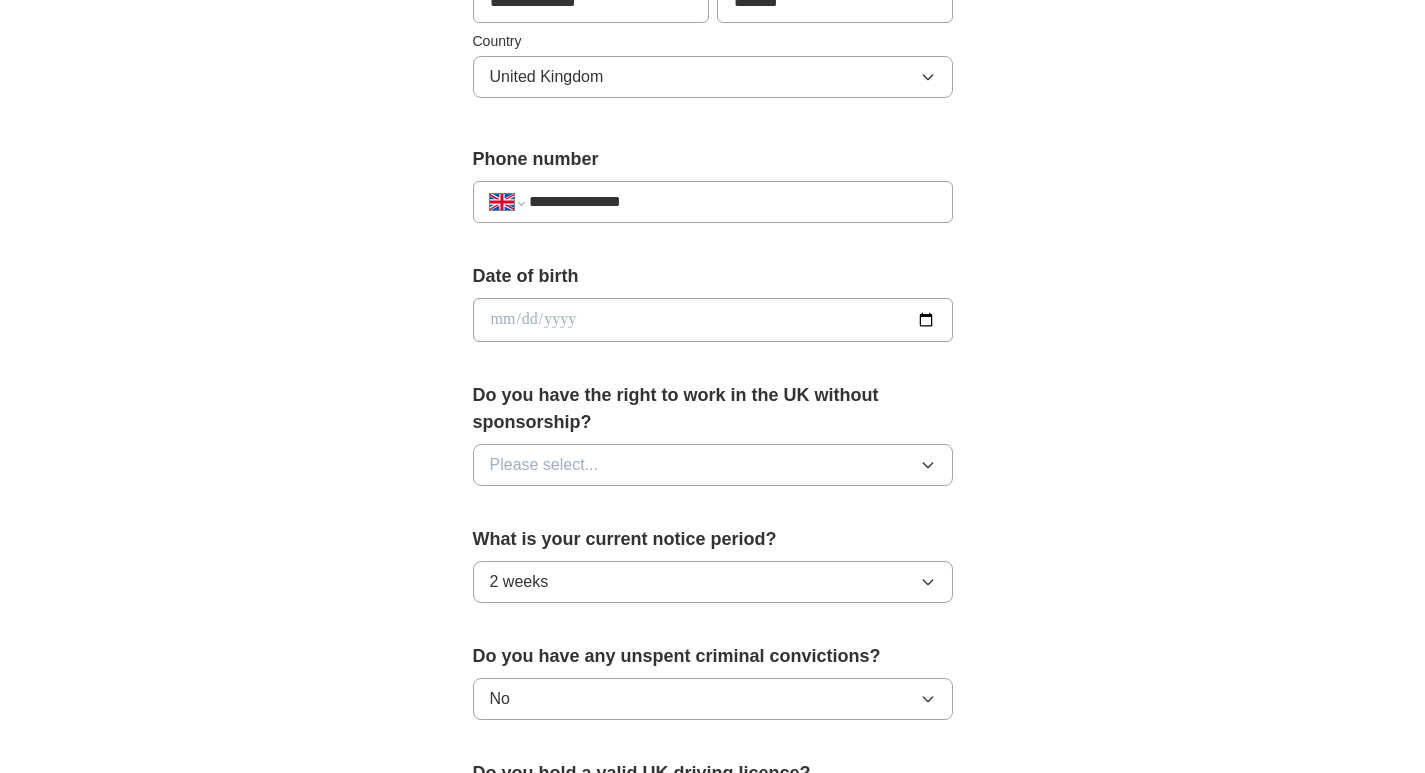 scroll, scrollTop: 617, scrollLeft: 0, axis: vertical 